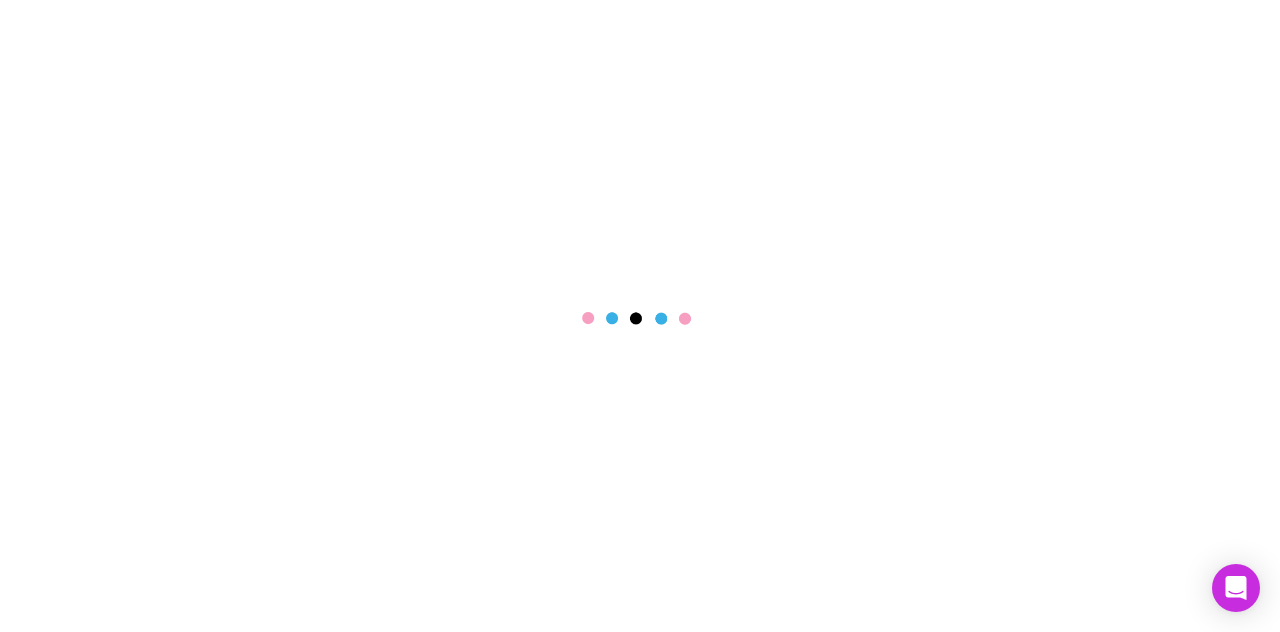 scroll, scrollTop: 0, scrollLeft: 0, axis: both 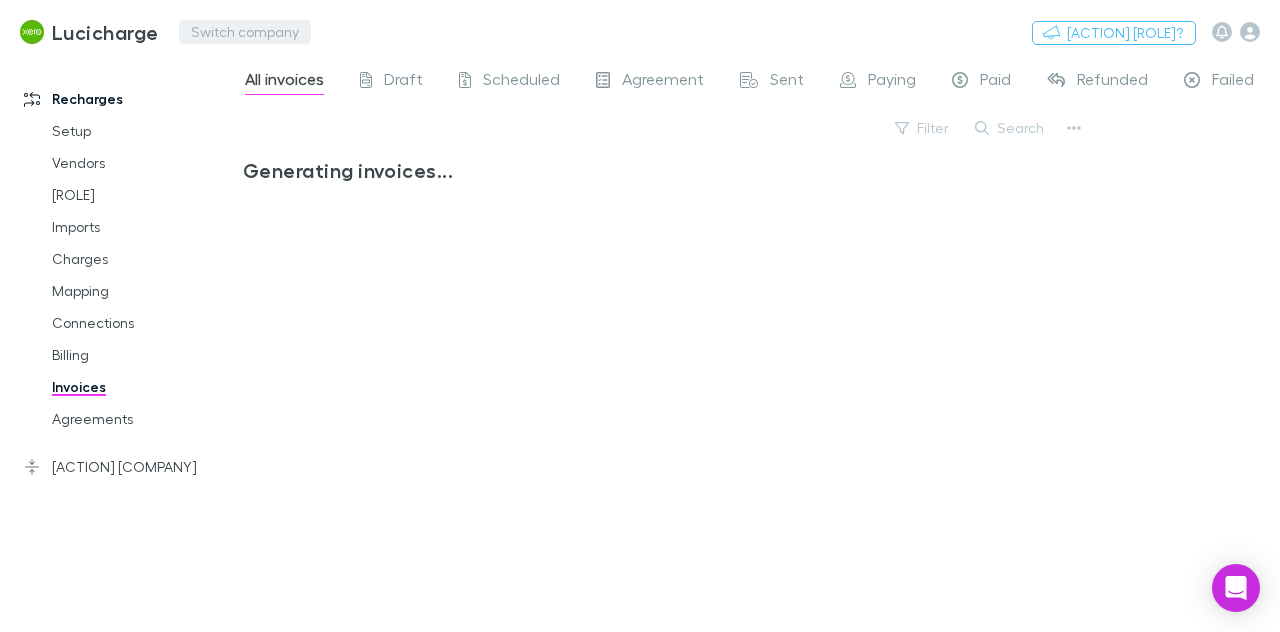 click on "Switch company" at bounding box center [245, 32] 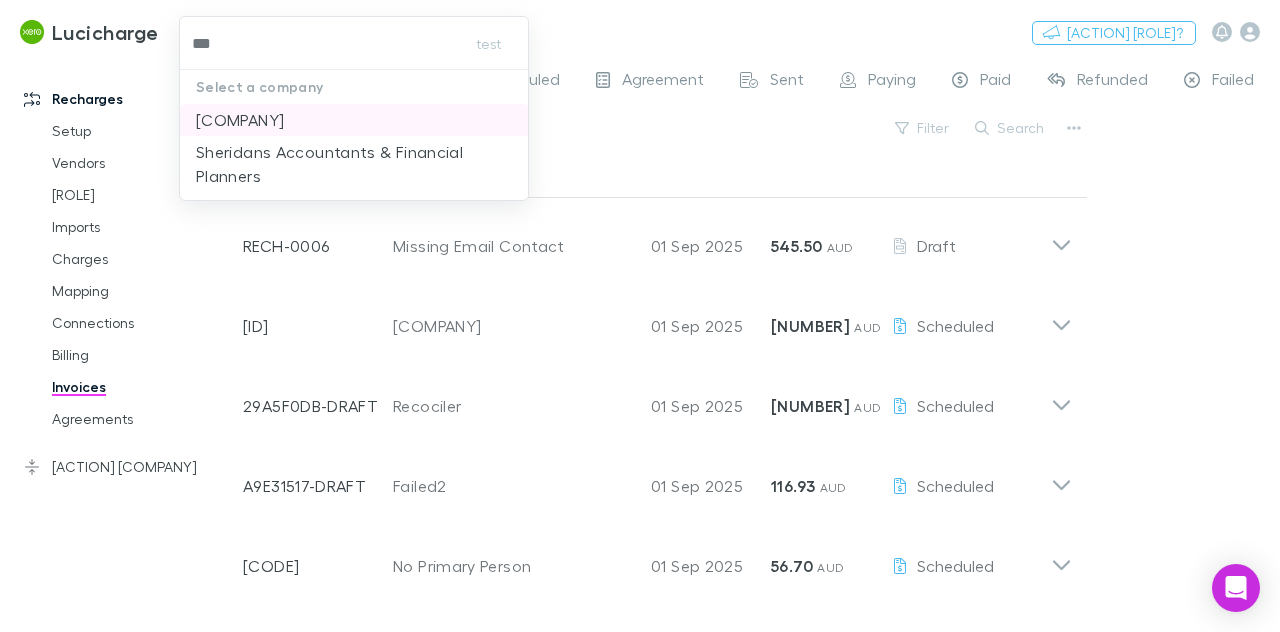 click on "[COMPANY]" at bounding box center [240, 120] 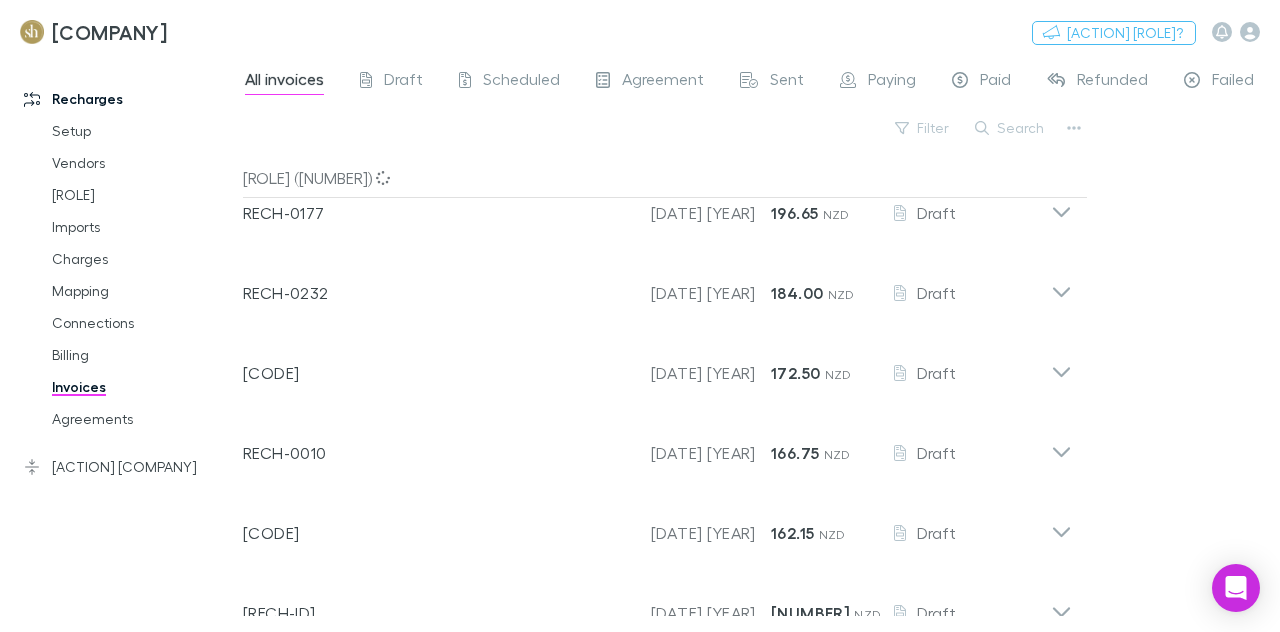 scroll, scrollTop: 1, scrollLeft: 0, axis: vertical 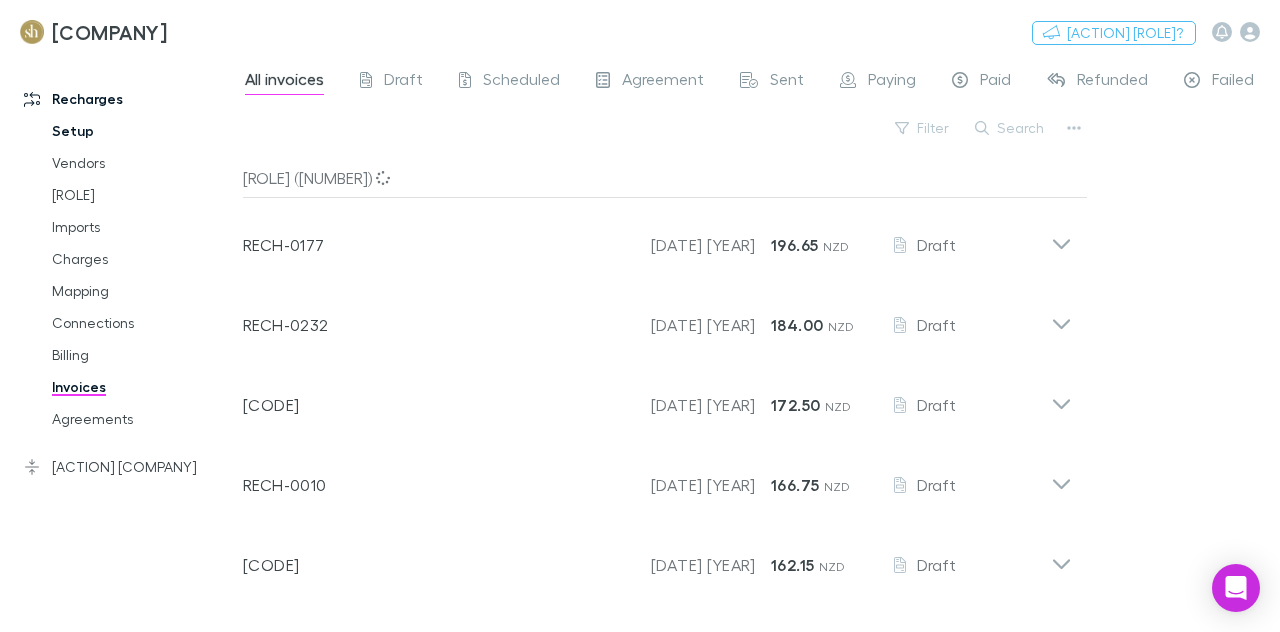 click on "Setup" at bounding box center (143, 131) 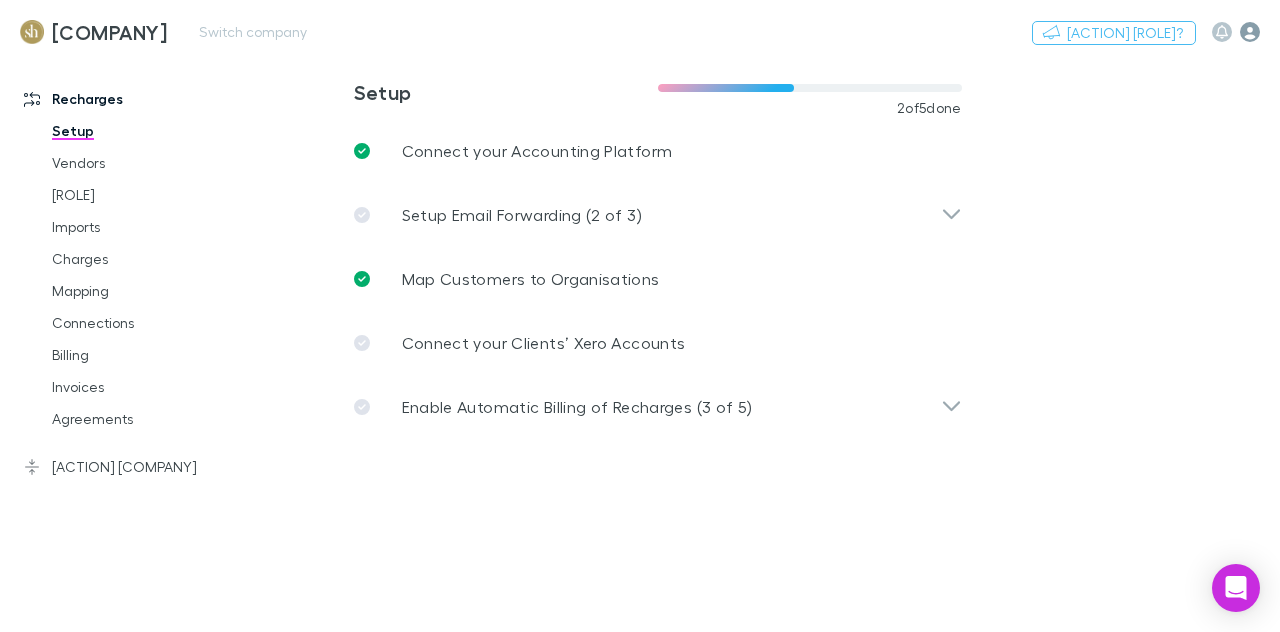click at bounding box center (1250, 32) 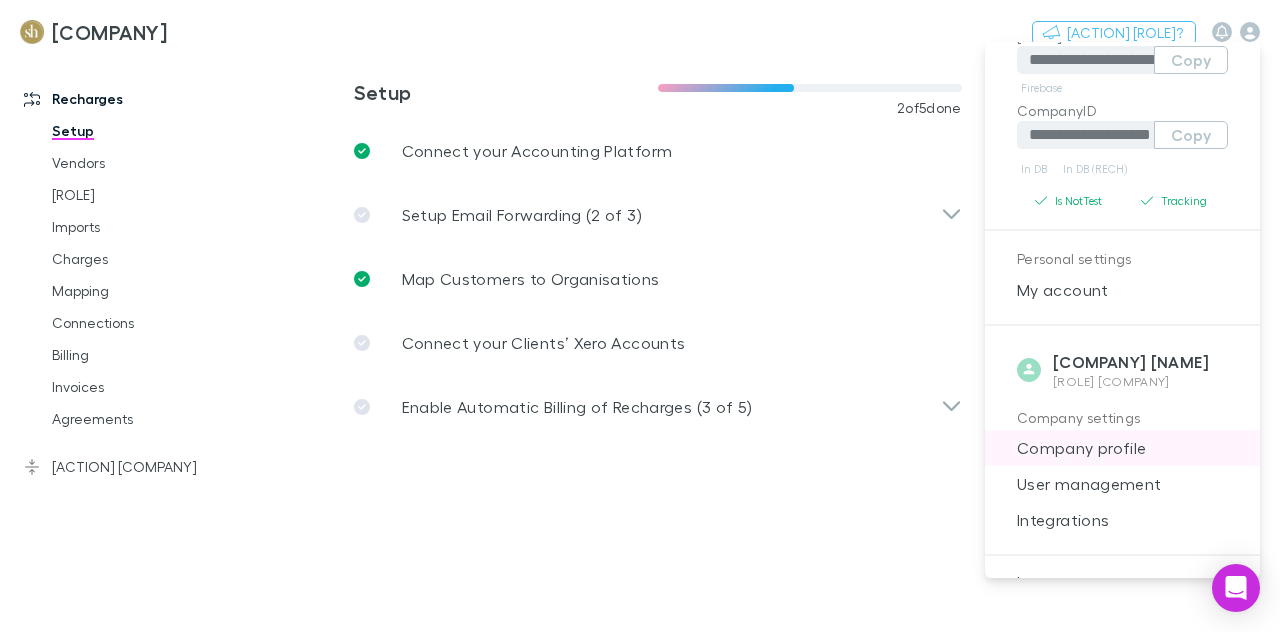 scroll, scrollTop: 291, scrollLeft: 0, axis: vertical 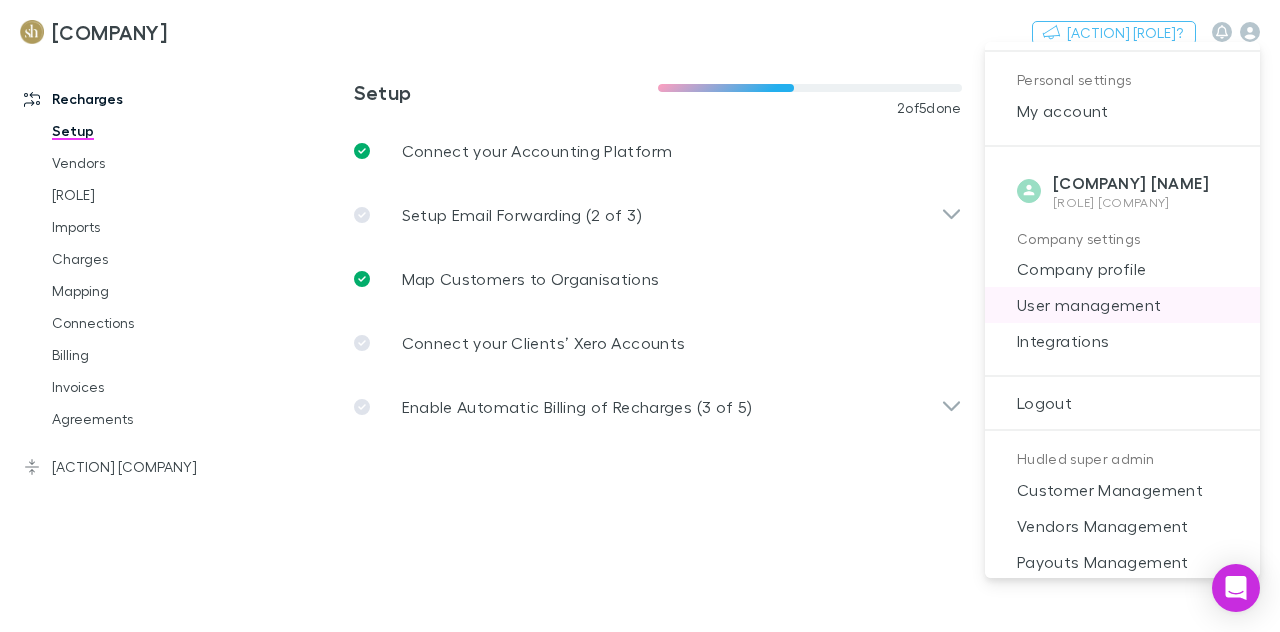 click on "User management" at bounding box center (1122, 111) 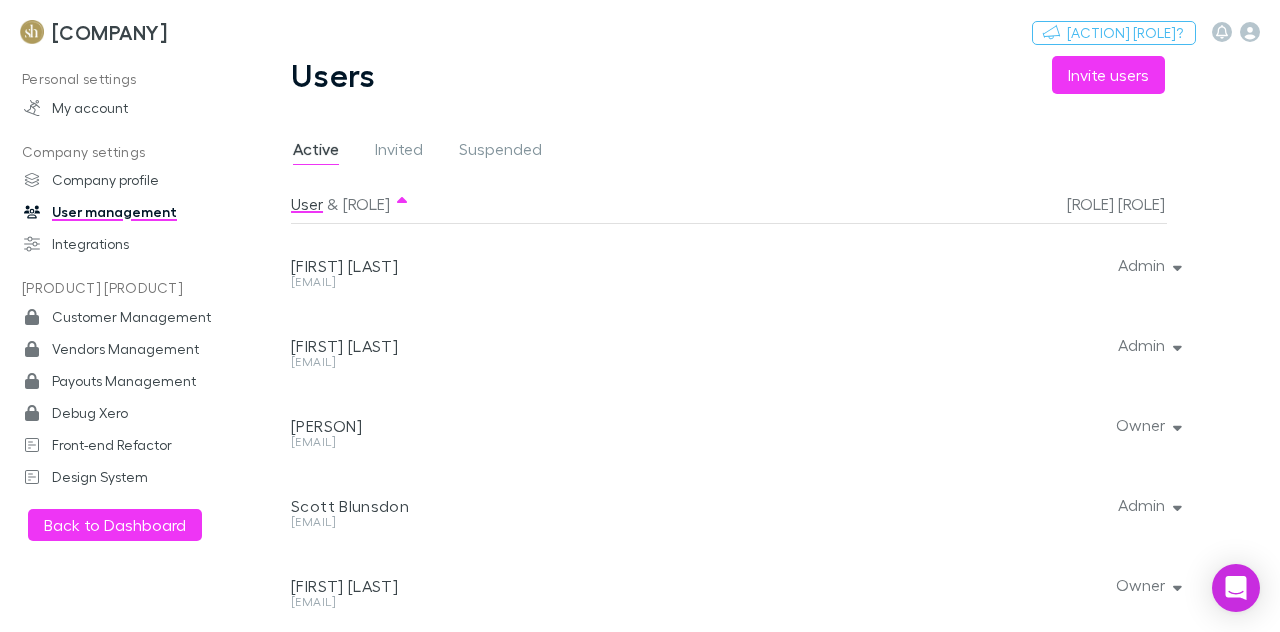 scroll, scrollTop: 8, scrollLeft: 0, axis: vertical 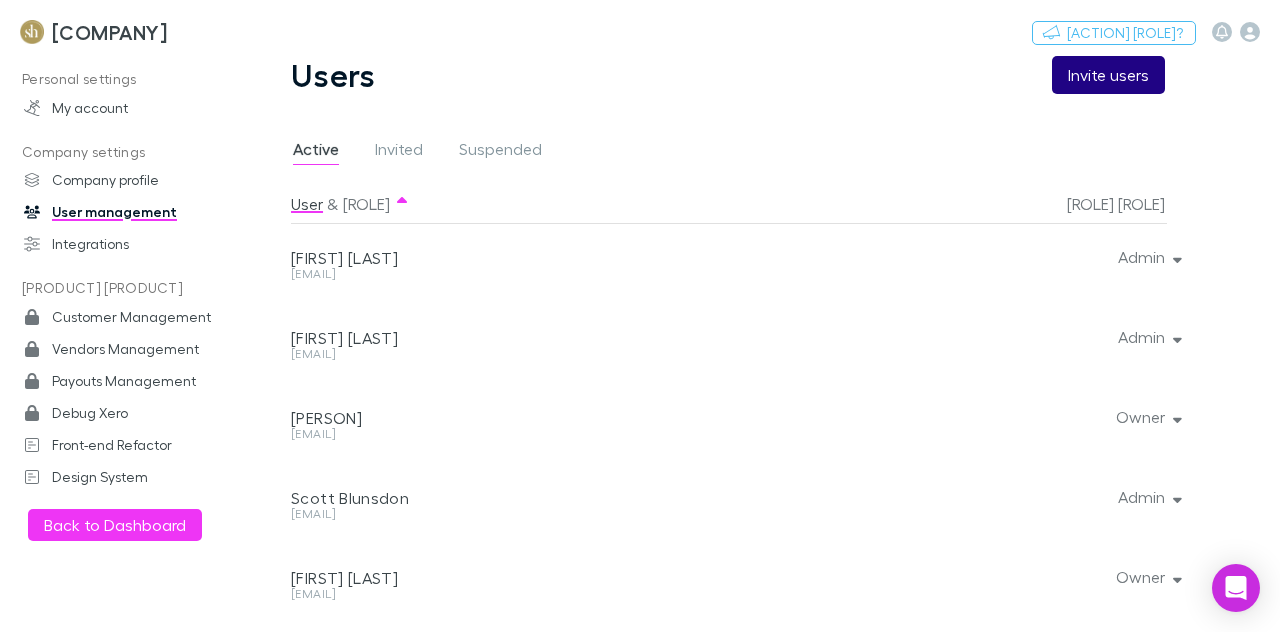 click on "Invite users" at bounding box center (1108, 75) 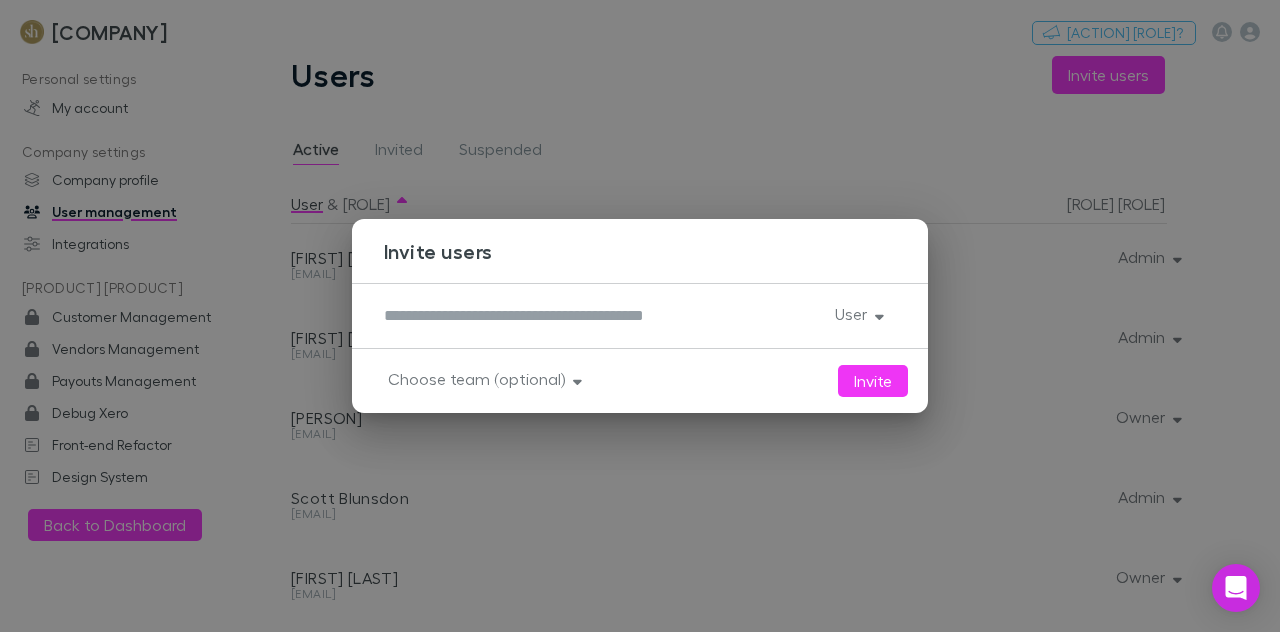 click on "*" at bounding box center (601, 316) 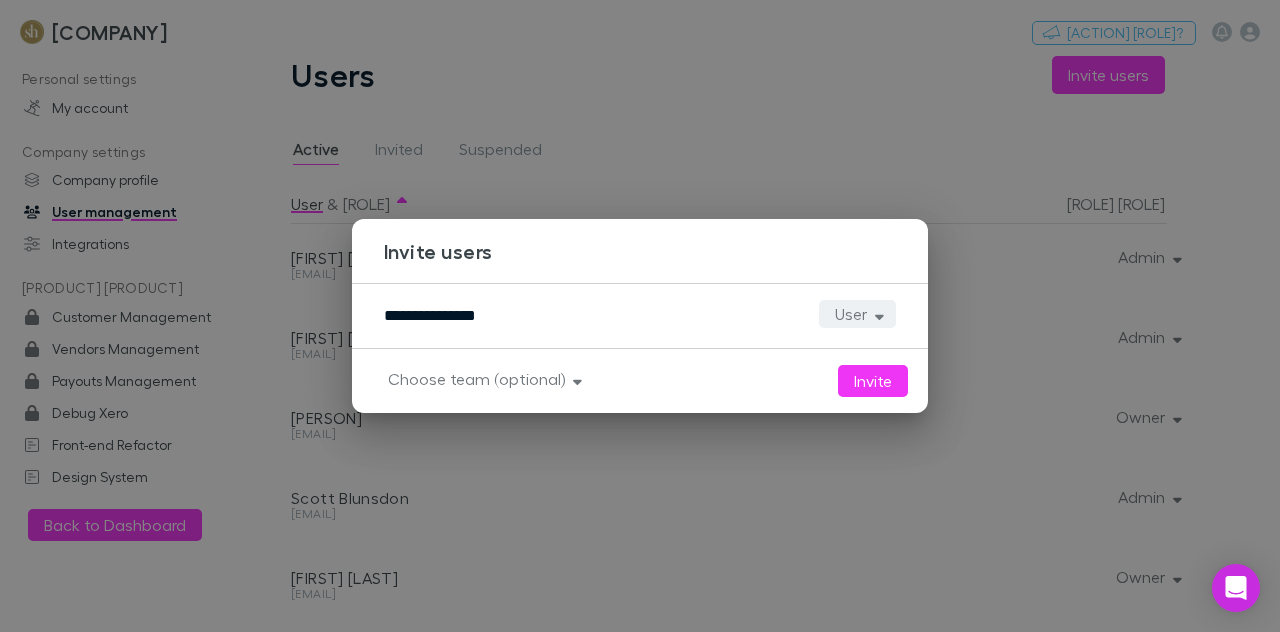 type on "[STARS]" 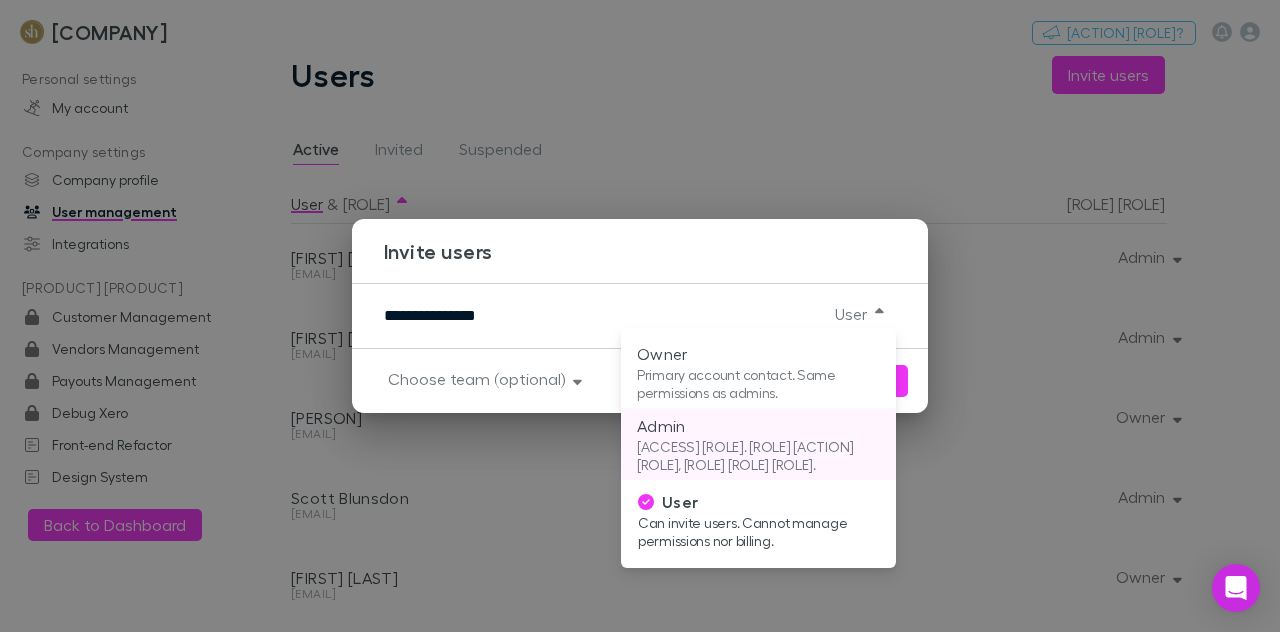 click on "[ACCESS] [ROLE]. [ROLE] [ACTION] [ROLE], [ROLE] [ROLE] [ROLE]." at bounding box center (758, 384) 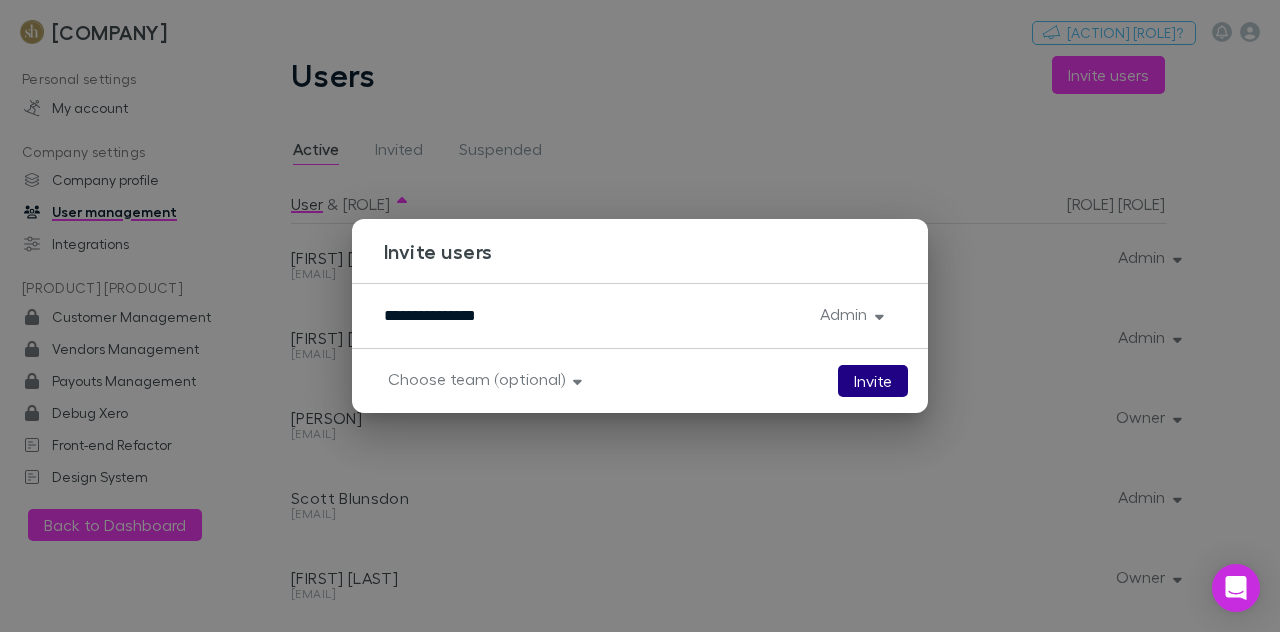 click on "Invite" at bounding box center (873, 381) 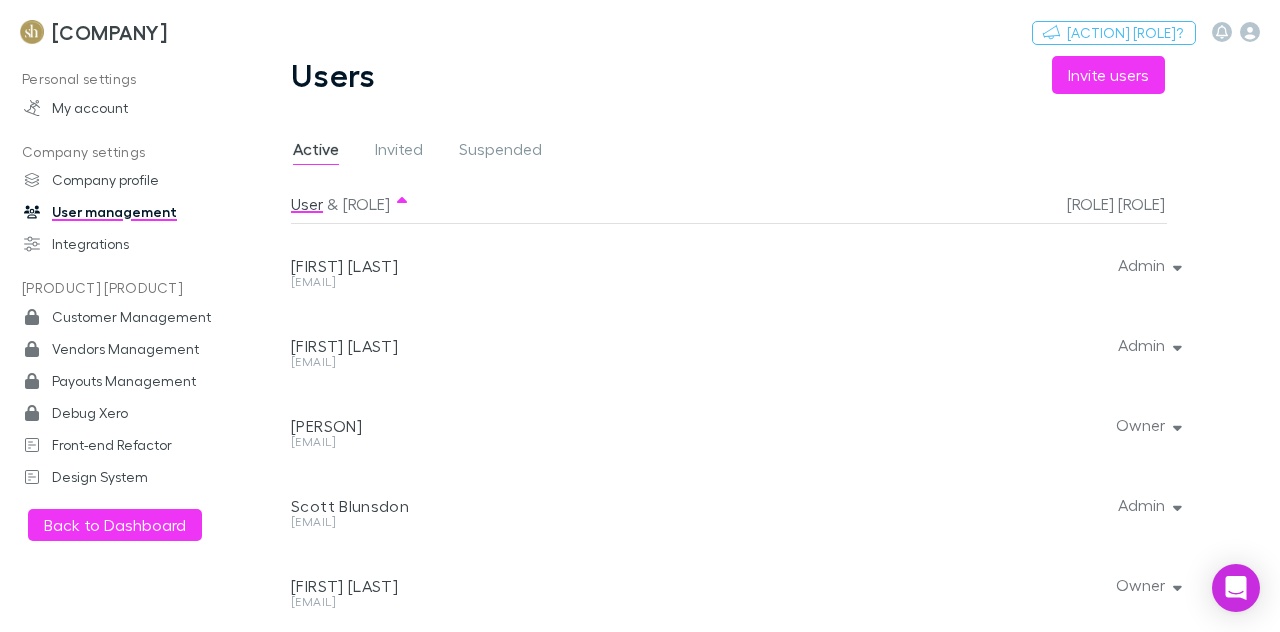 scroll, scrollTop: 8, scrollLeft: 0, axis: vertical 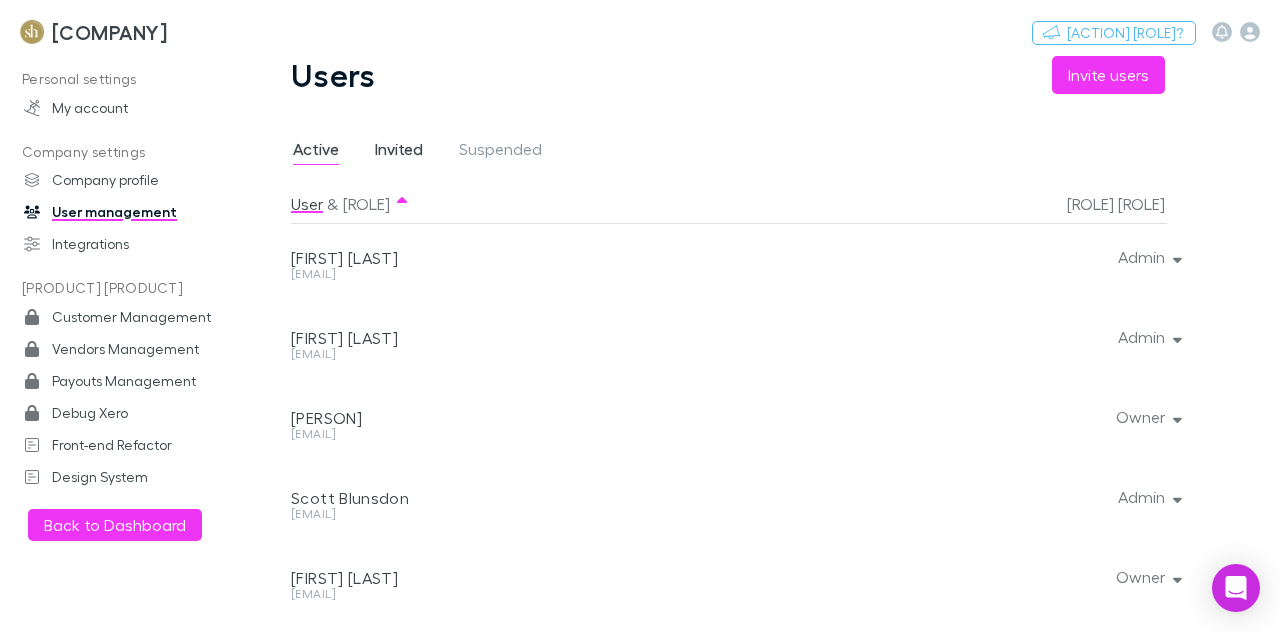 click on "Invited" at bounding box center [399, 152] 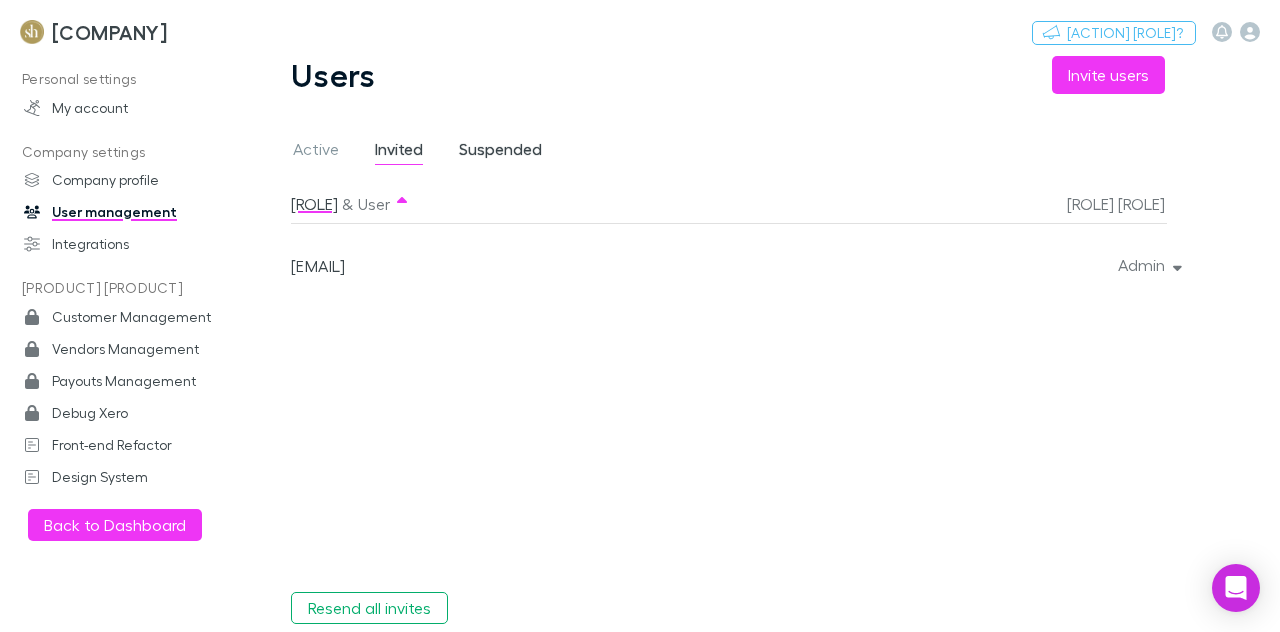 click on "Suspended" at bounding box center (500, 152) 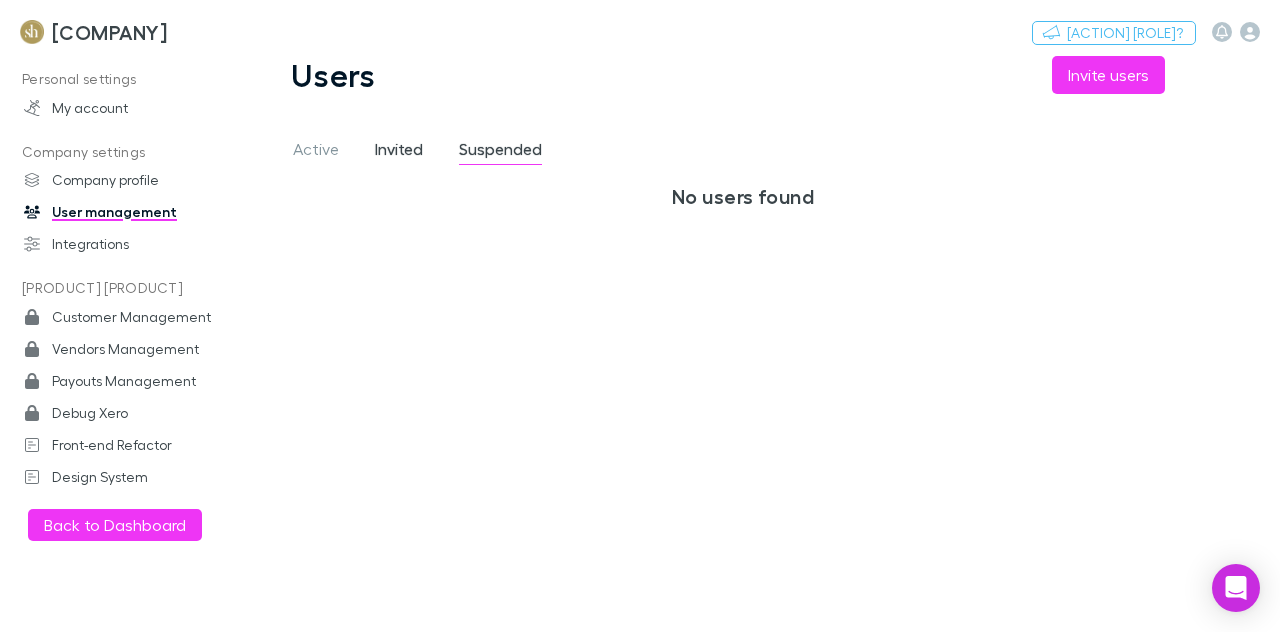 click on "Invited" at bounding box center (399, 152) 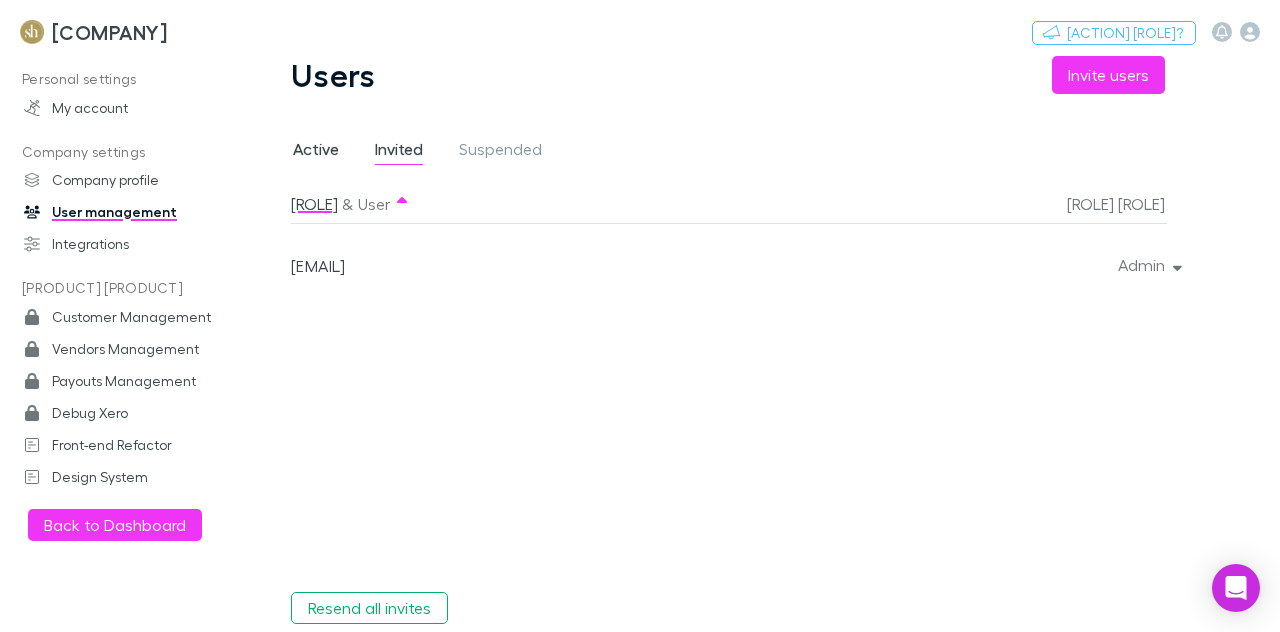 click on "Active" at bounding box center (316, 152) 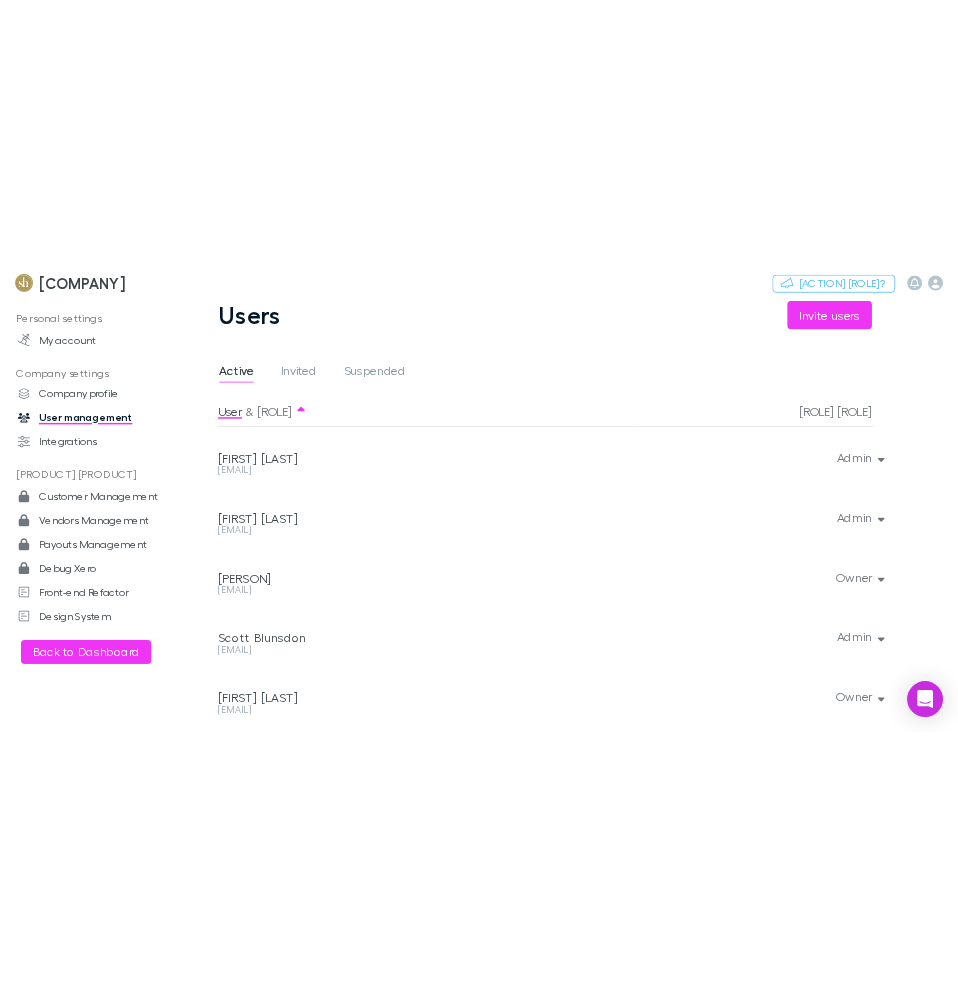 scroll, scrollTop: 8, scrollLeft: 0, axis: vertical 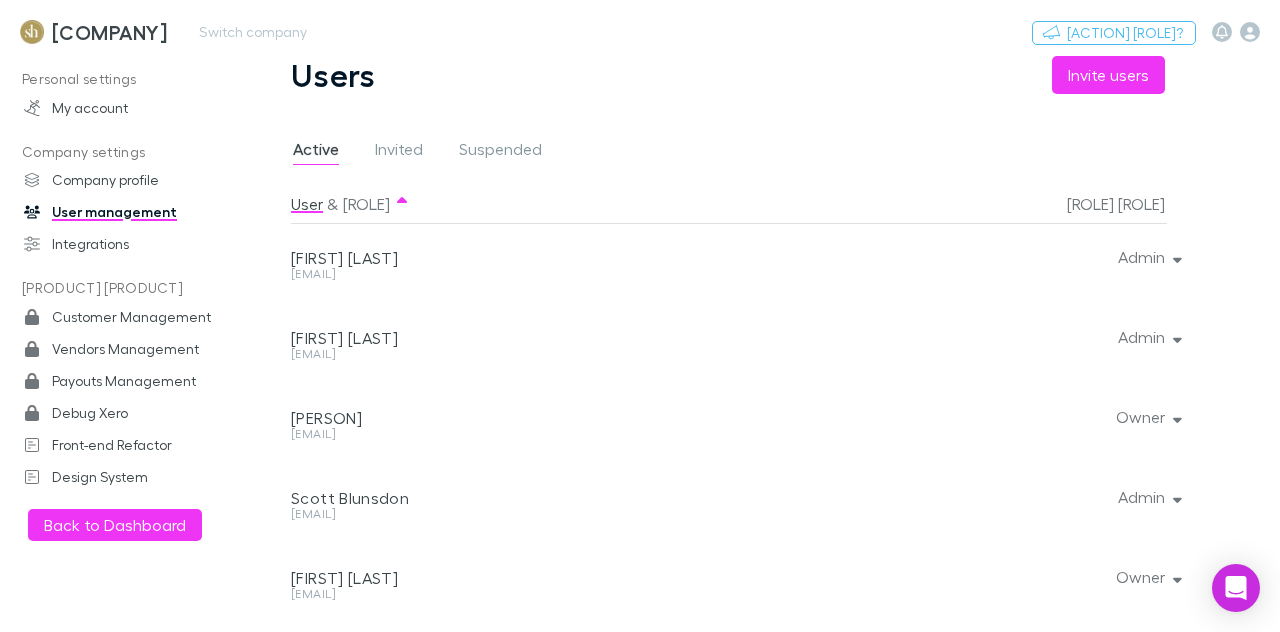 click on "[COMPANY]" at bounding box center [109, 32] 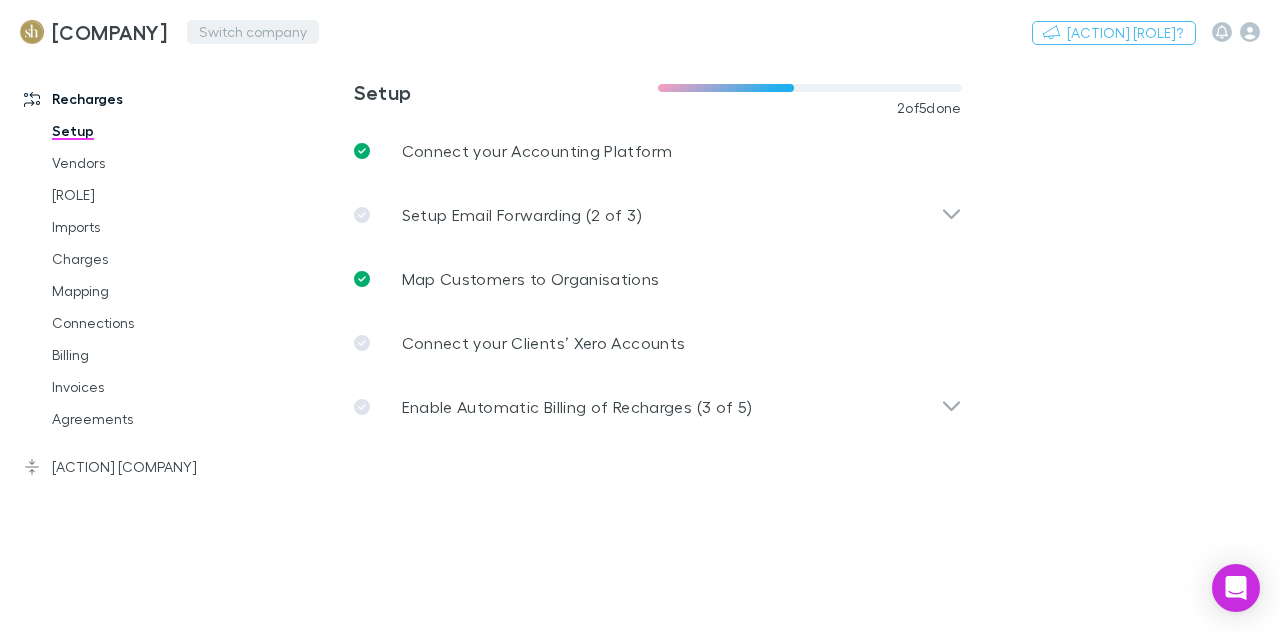 click on "Switch company" at bounding box center (253, 32) 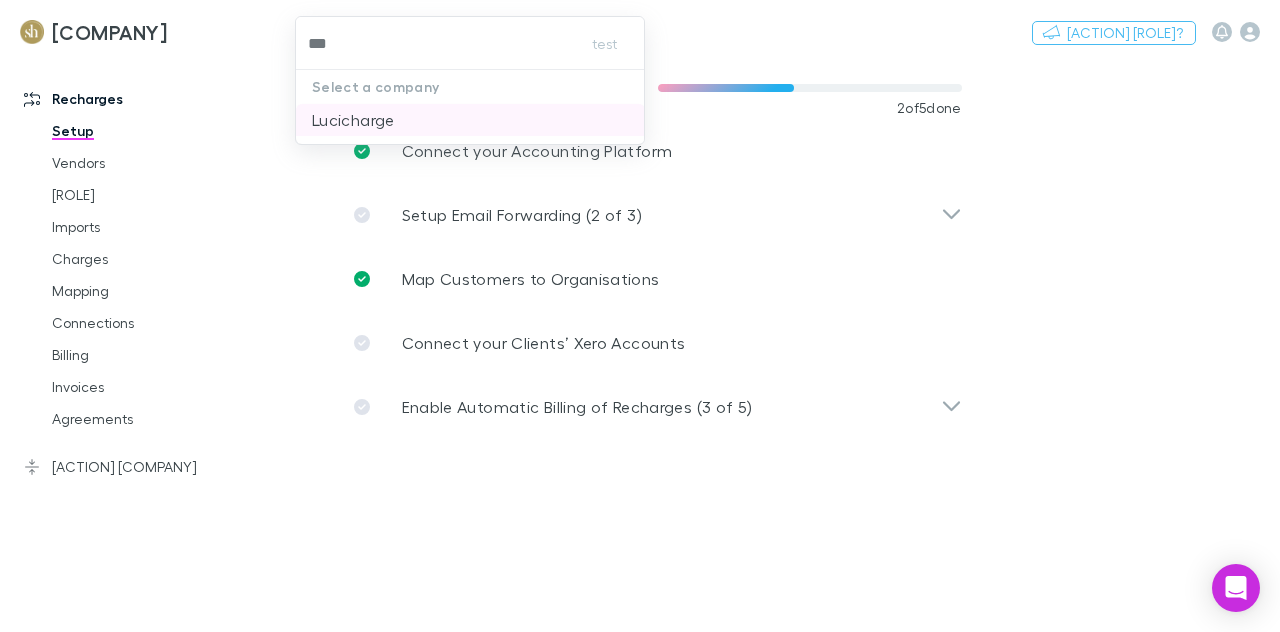 click on "Lucicharge" at bounding box center (353, 120) 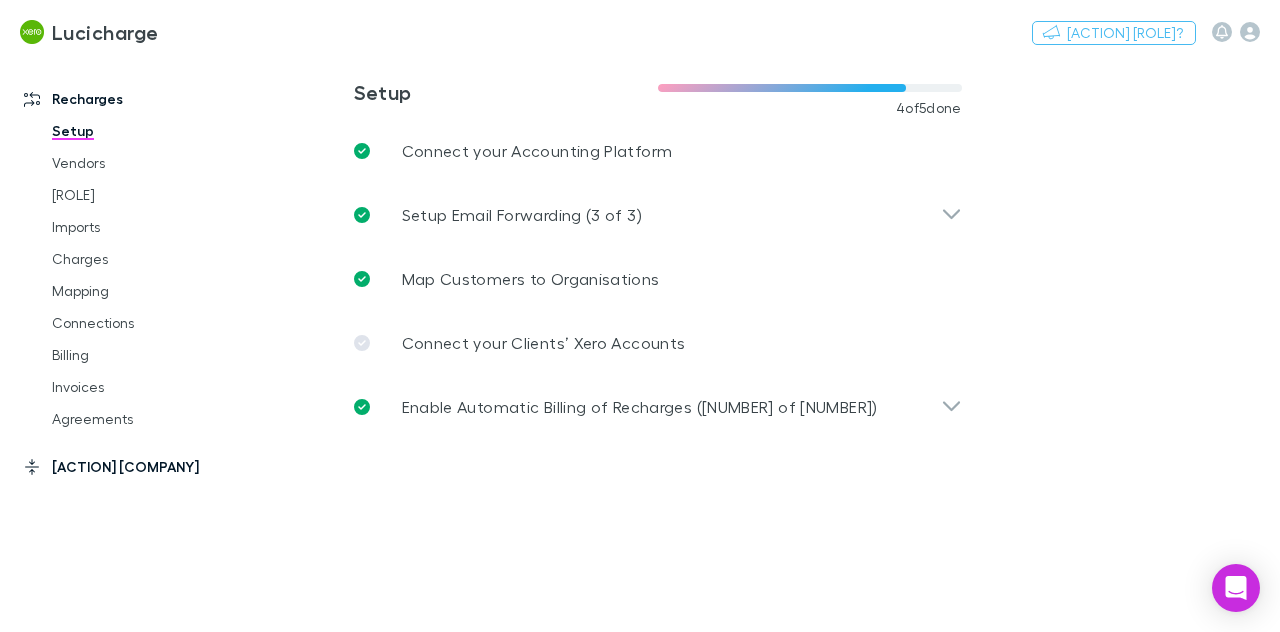 click on "[ACTION] [COMPANY]" at bounding box center (129, 467) 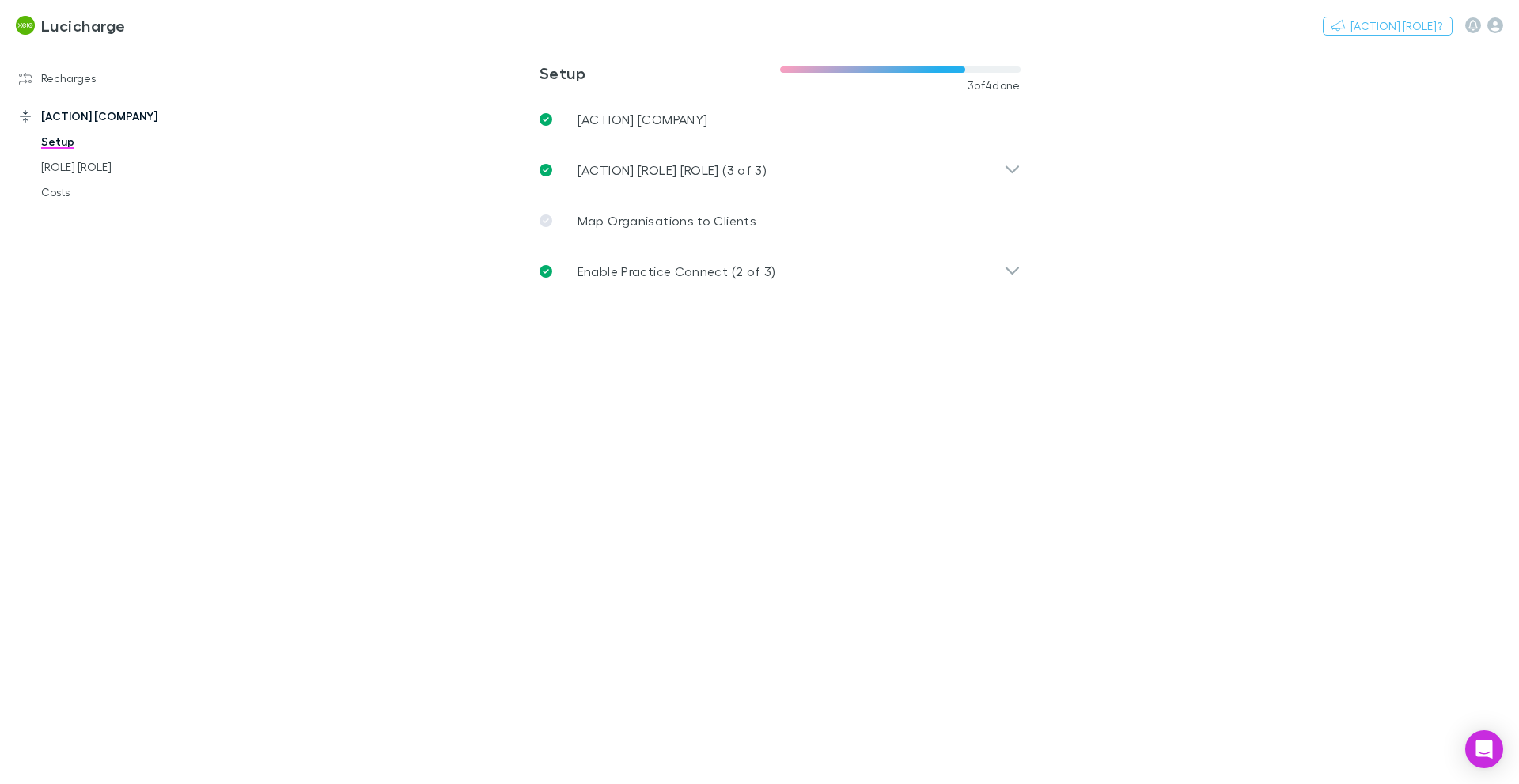 click on "Setup [NUMBER] of [NUMBER] done Connect your Practice Manager Import Bills from Vendors ([NUMBER] of [NUMBER]) Your forwarding address [STARS] Copy Send your latest Xero Invoice Email (Received correctly) Setup automatic email forwarding Map Organisations to Clients Enable Practice Connect ([NUMBER] of [NUMBER]) Define Job Settings Define Tracking Rules Launch Practice Connect" at bounding box center [862, 414] 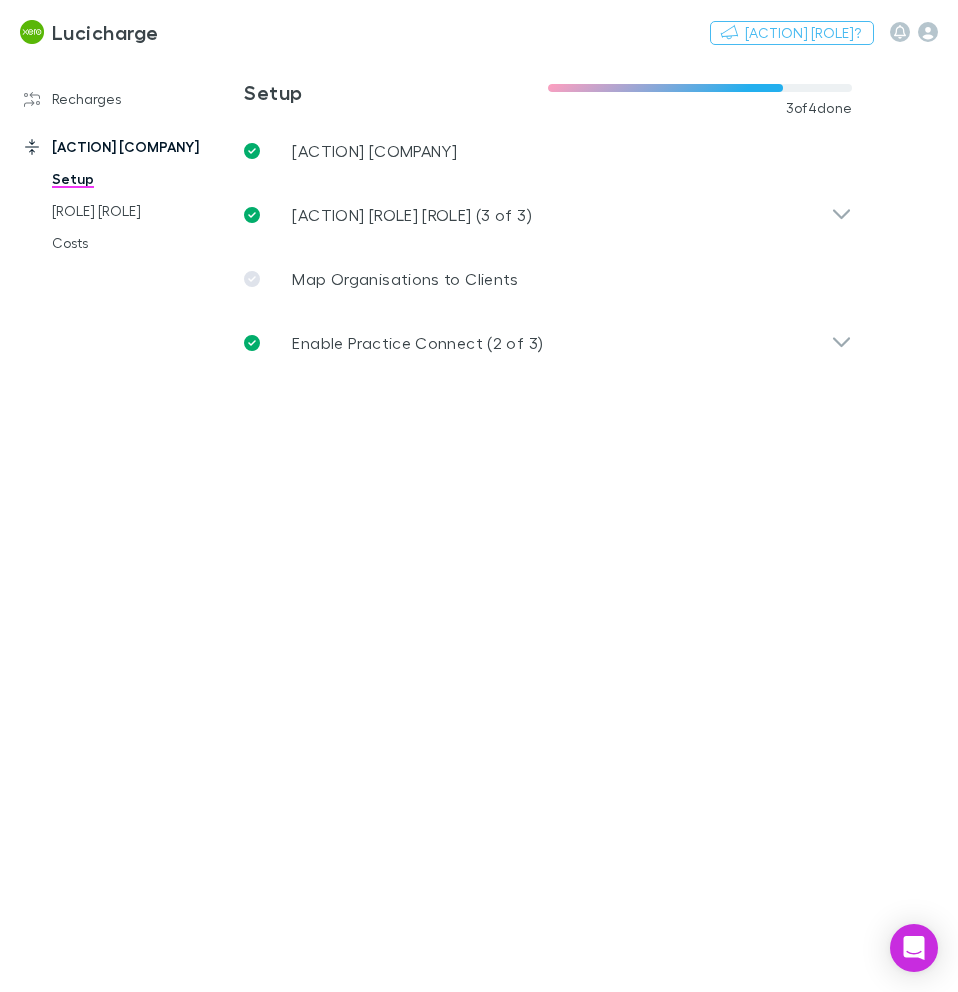 click on "[ACTION] [COMPANY]" at bounding box center (121, 147) 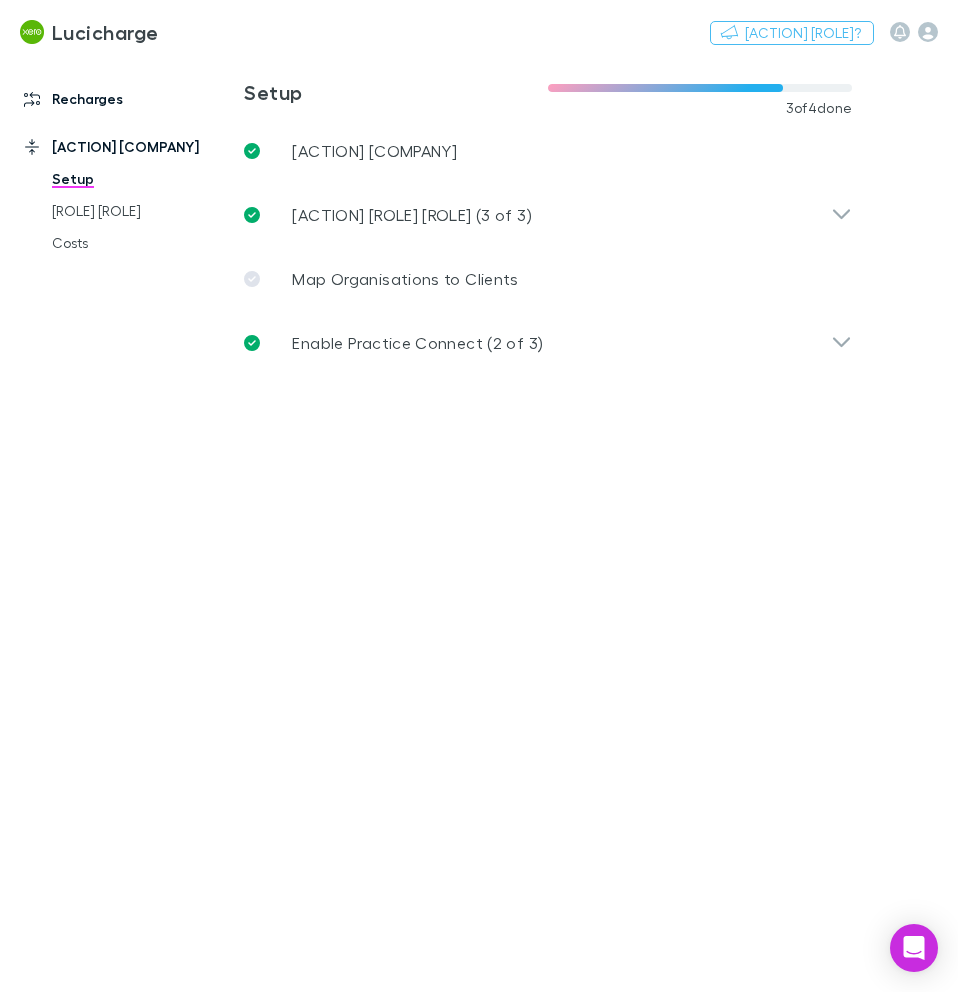 click on "Recharges" at bounding box center [121, 99] 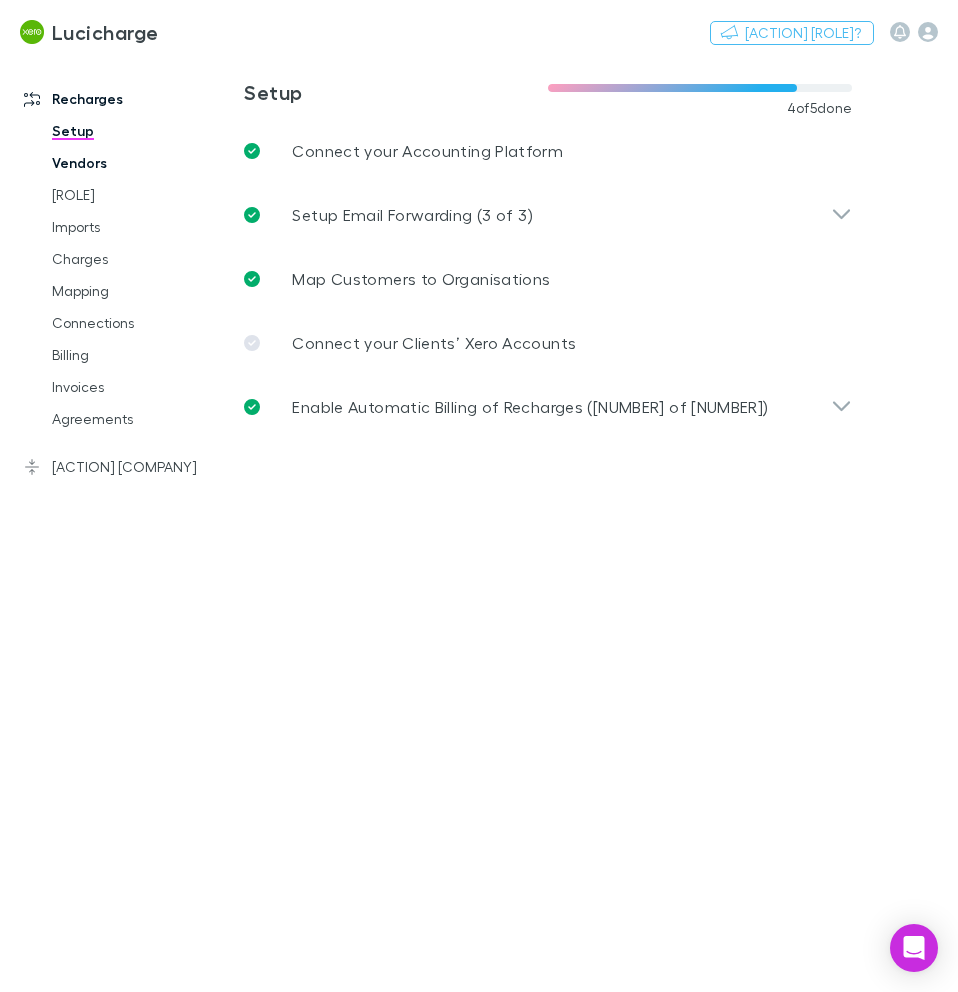 click on "Vendors" at bounding box center (135, 163) 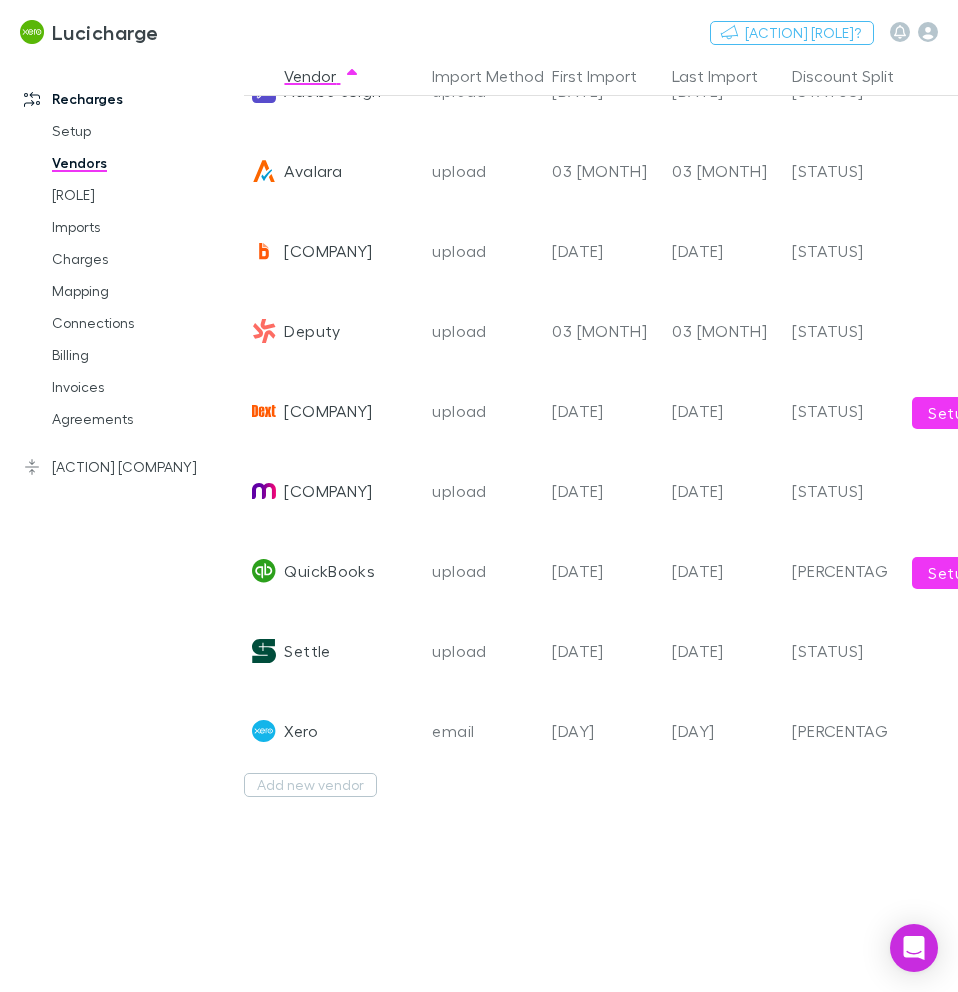 scroll, scrollTop: 0, scrollLeft: 0, axis: both 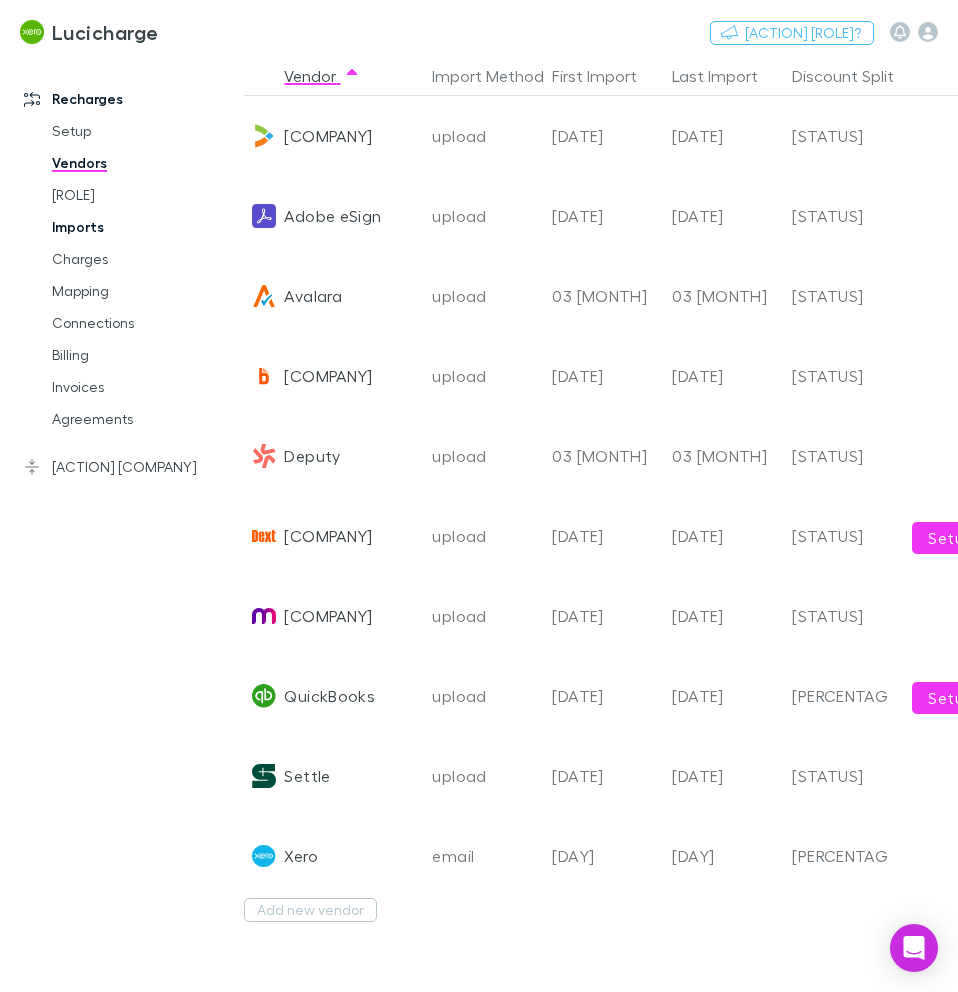 click on "Imports" at bounding box center (135, 227) 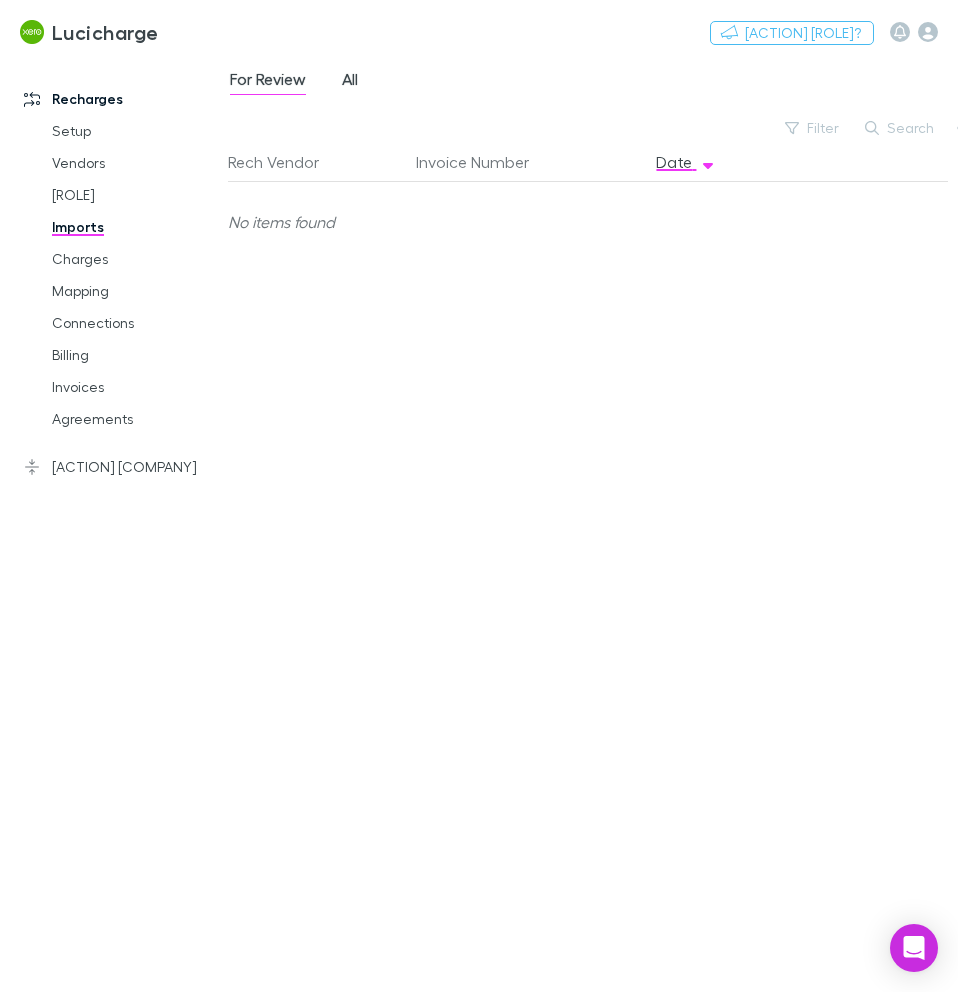 click on "All" at bounding box center [350, 82] 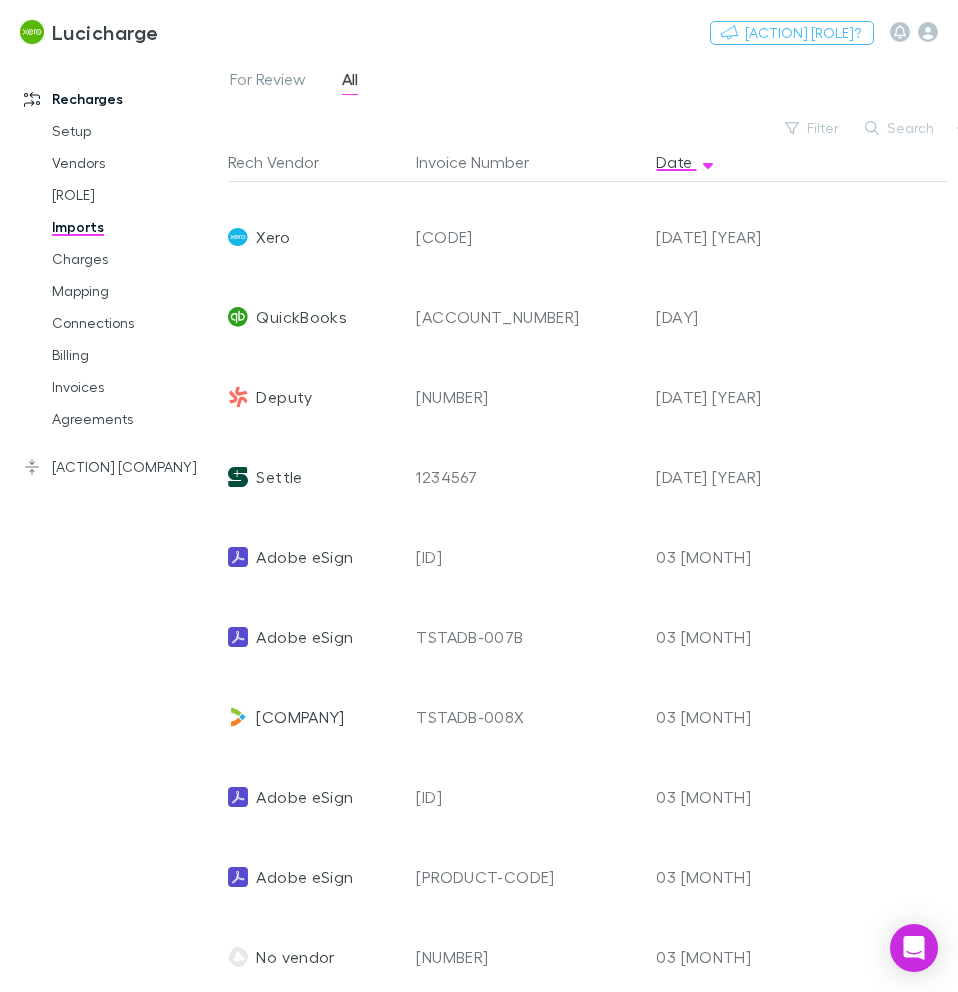 scroll, scrollTop: 0, scrollLeft: 0, axis: both 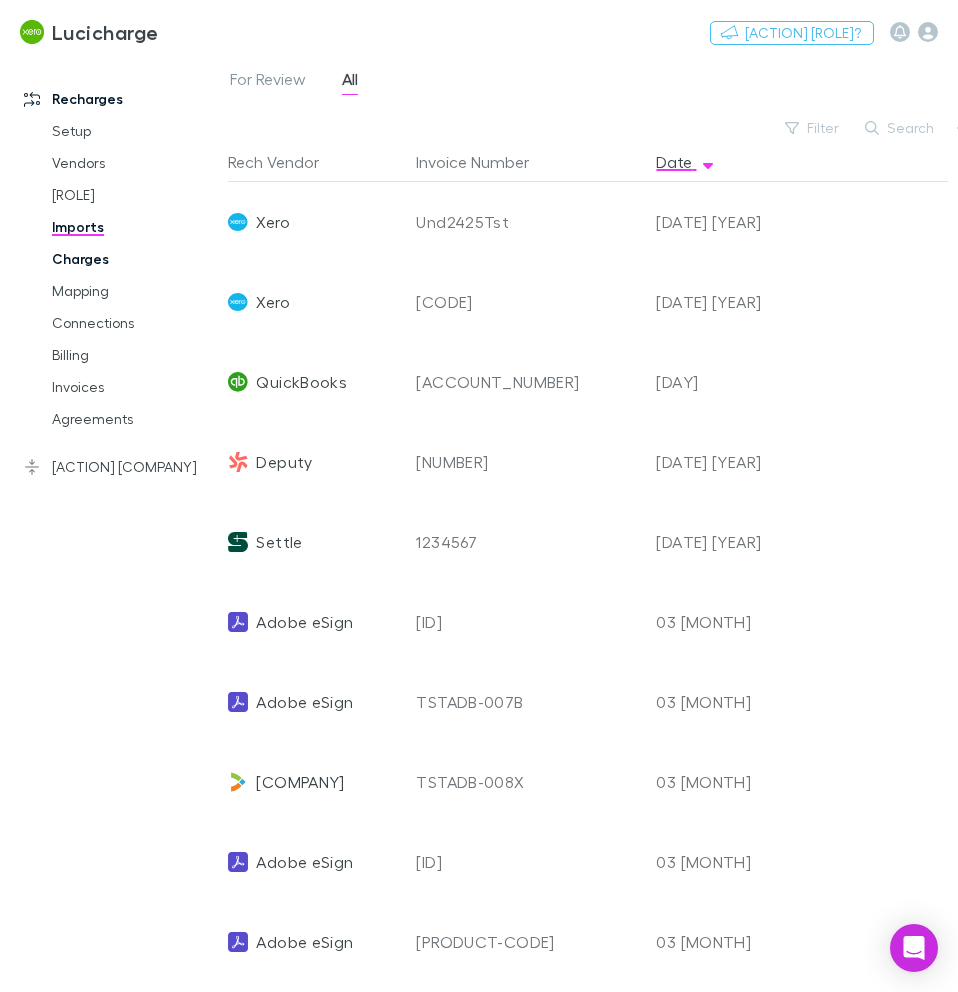 click on "Charges" at bounding box center (135, 259) 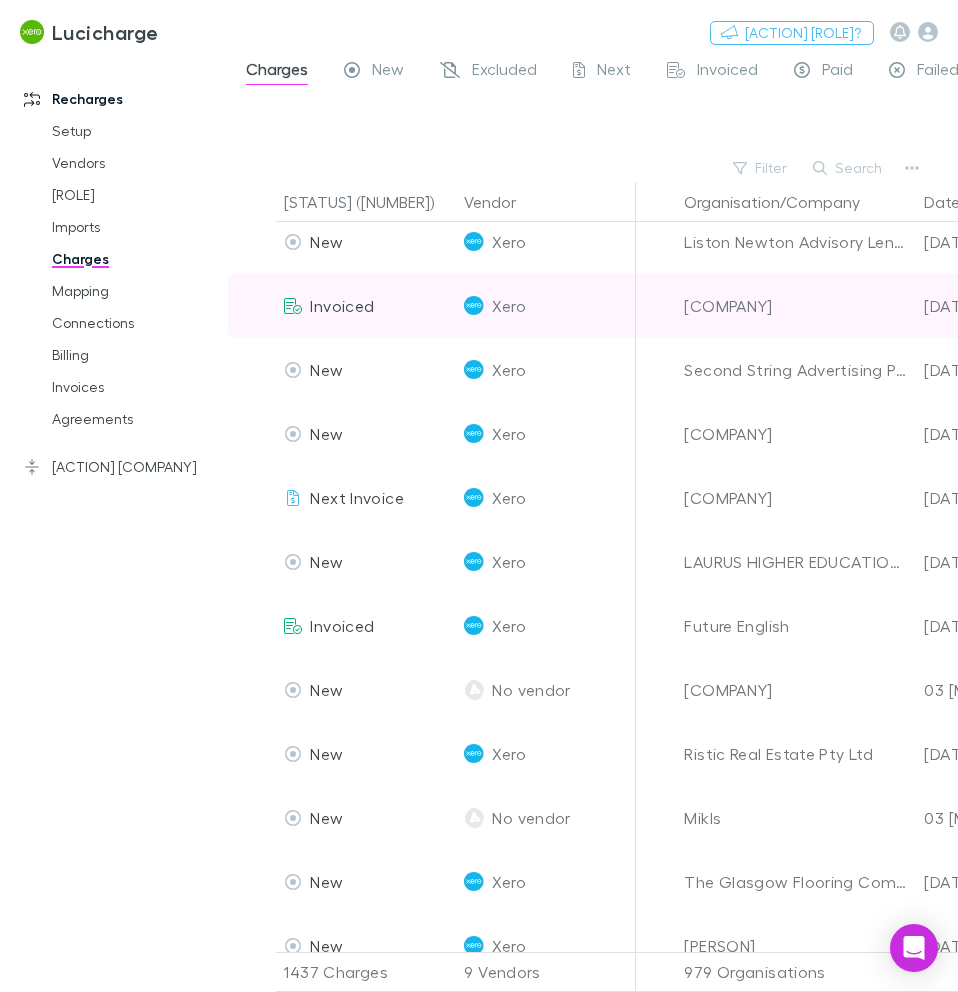 scroll, scrollTop: 0, scrollLeft: 0, axis: both 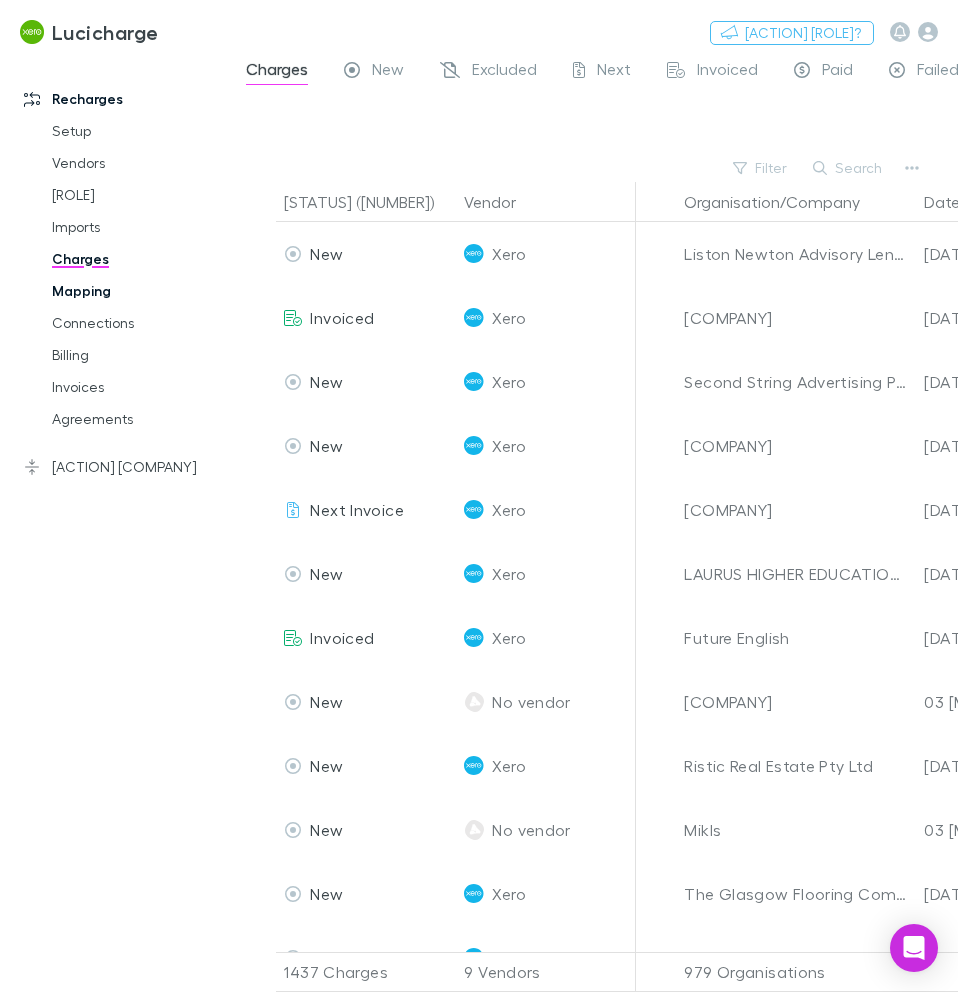 click on "Mapping" at bounding box center [135, 291] 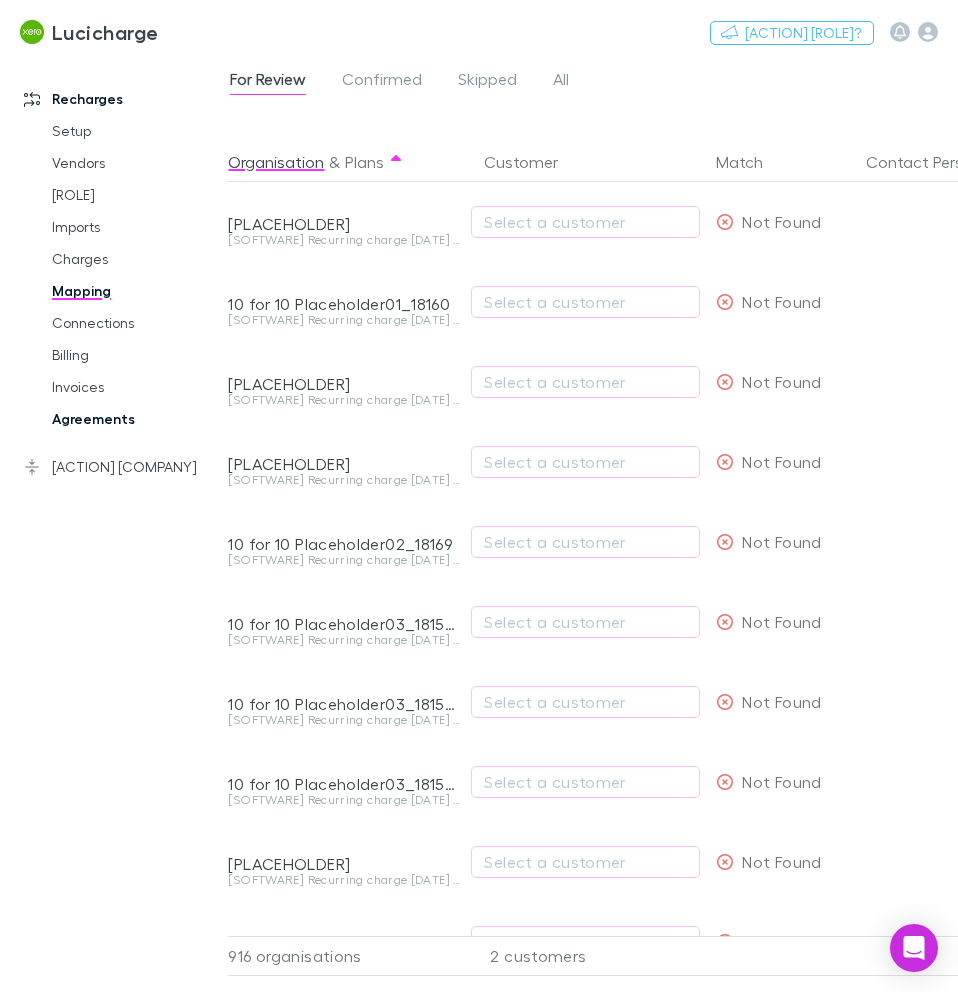 click on "Agreements" at bounding box center [135, 419] 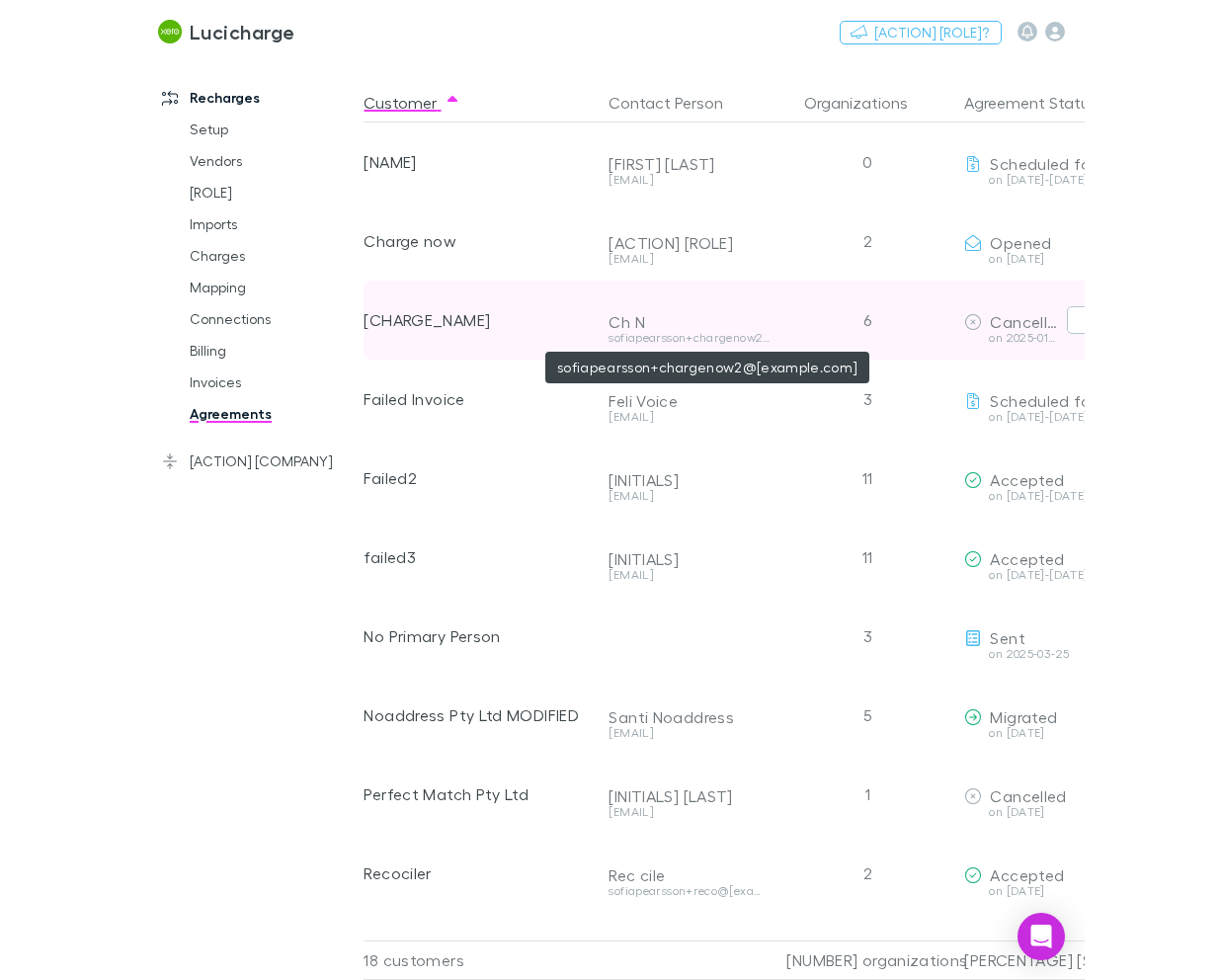 scroll, scrollTop: 0, scrollLeft: 20, axis: horizontal 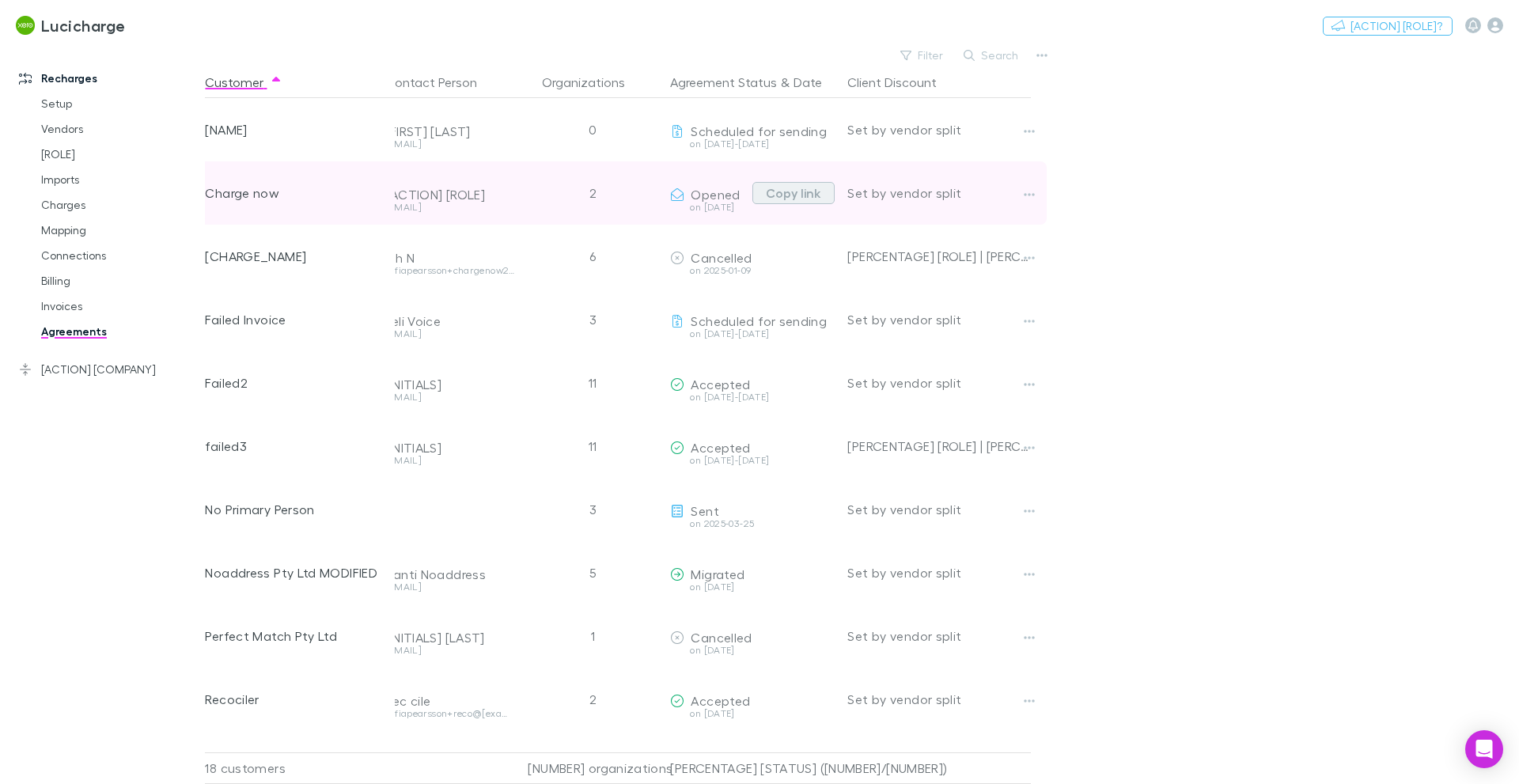 click on "Copy link" at bounding box center (0, 0) 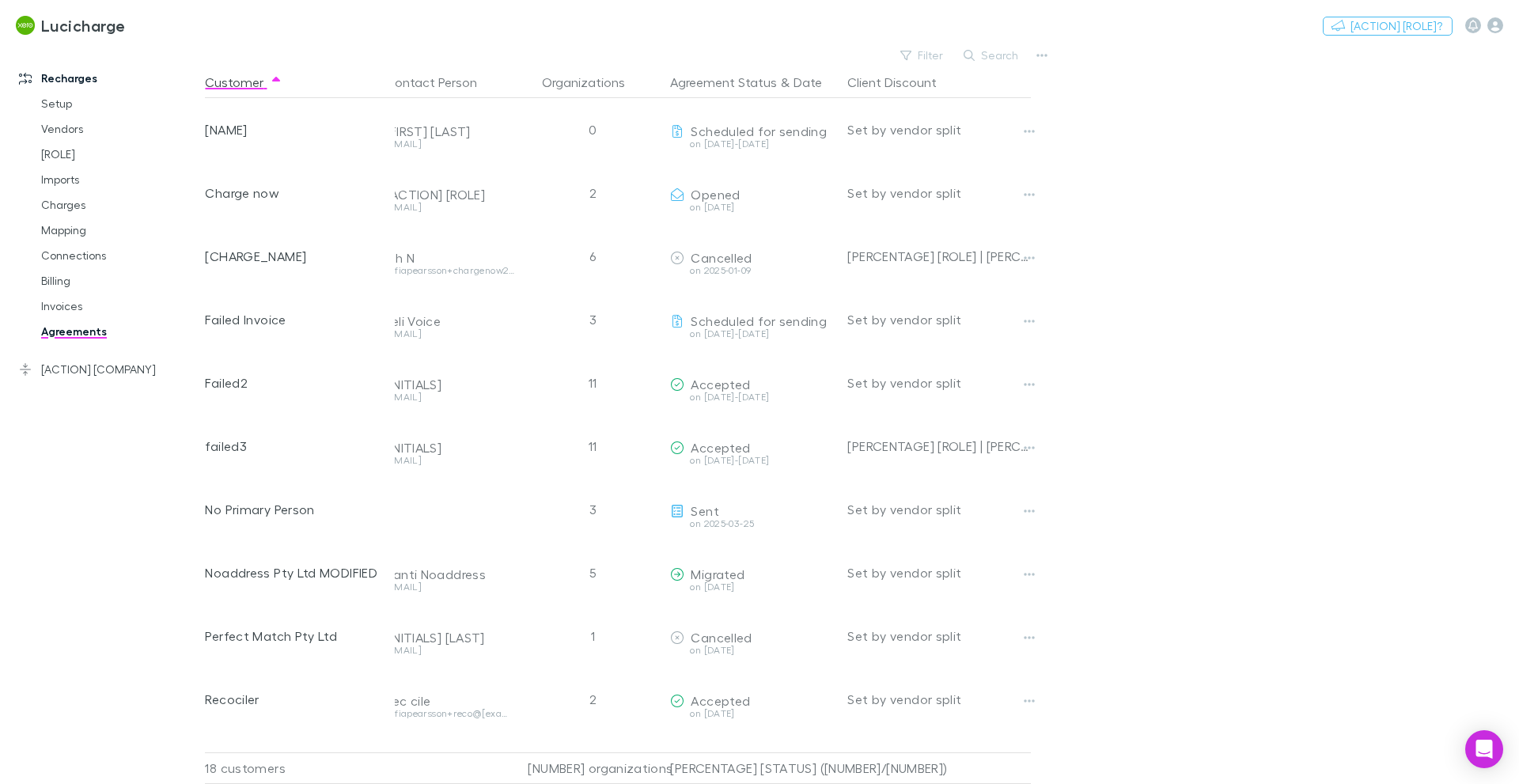 click on "Recharges Setup Vendors Migration Imports Charges Mapping Connections Billing Invoices Agreements Practice Connect Setup Clients Mapping Costs" at bounding box center (108, 410) 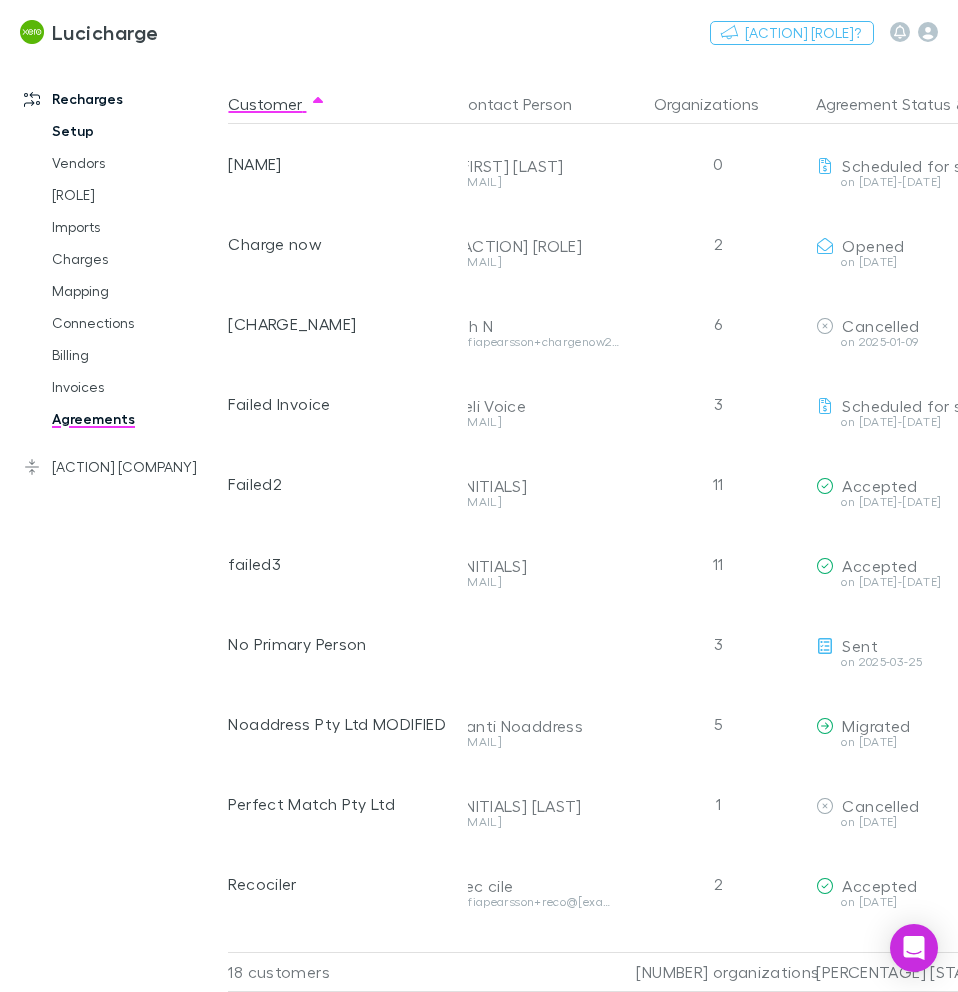 click on "Setup" at bounding box center (135, 131) 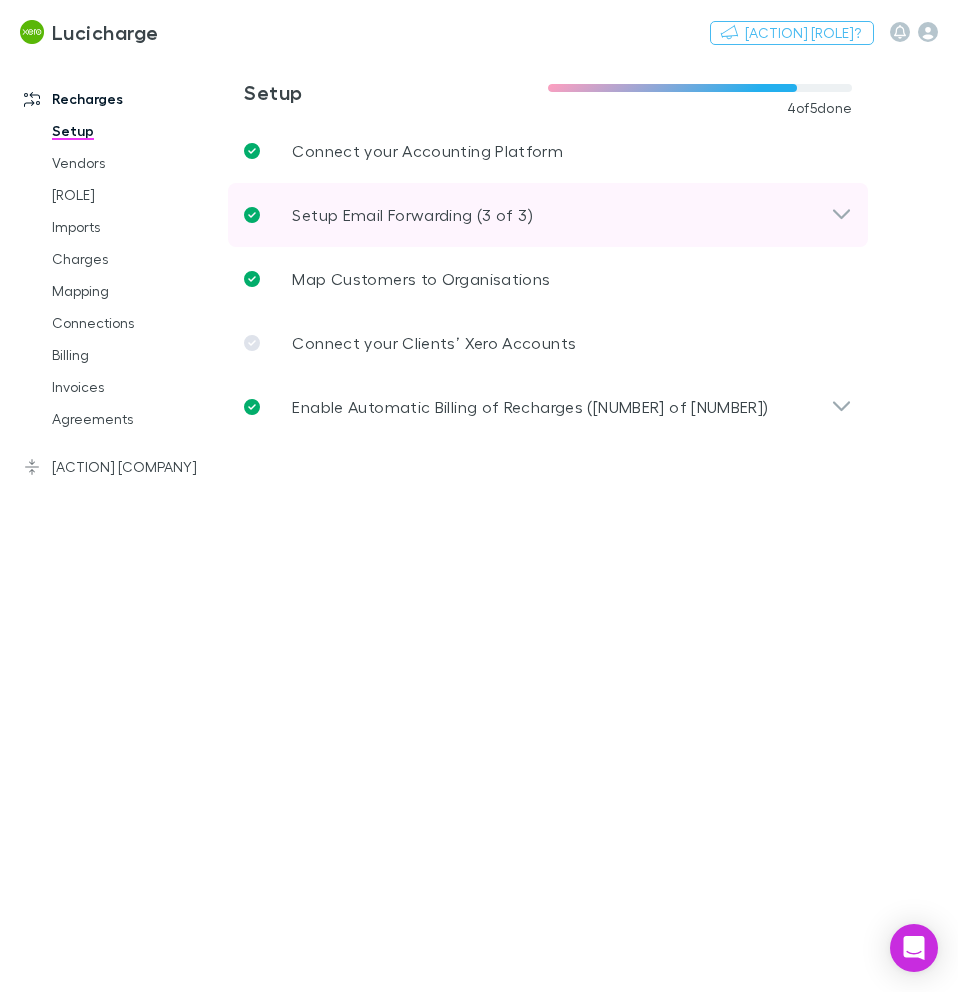 click on "Setup Email Forwarding    (3 of 3)" at bounding box center [412, 215] 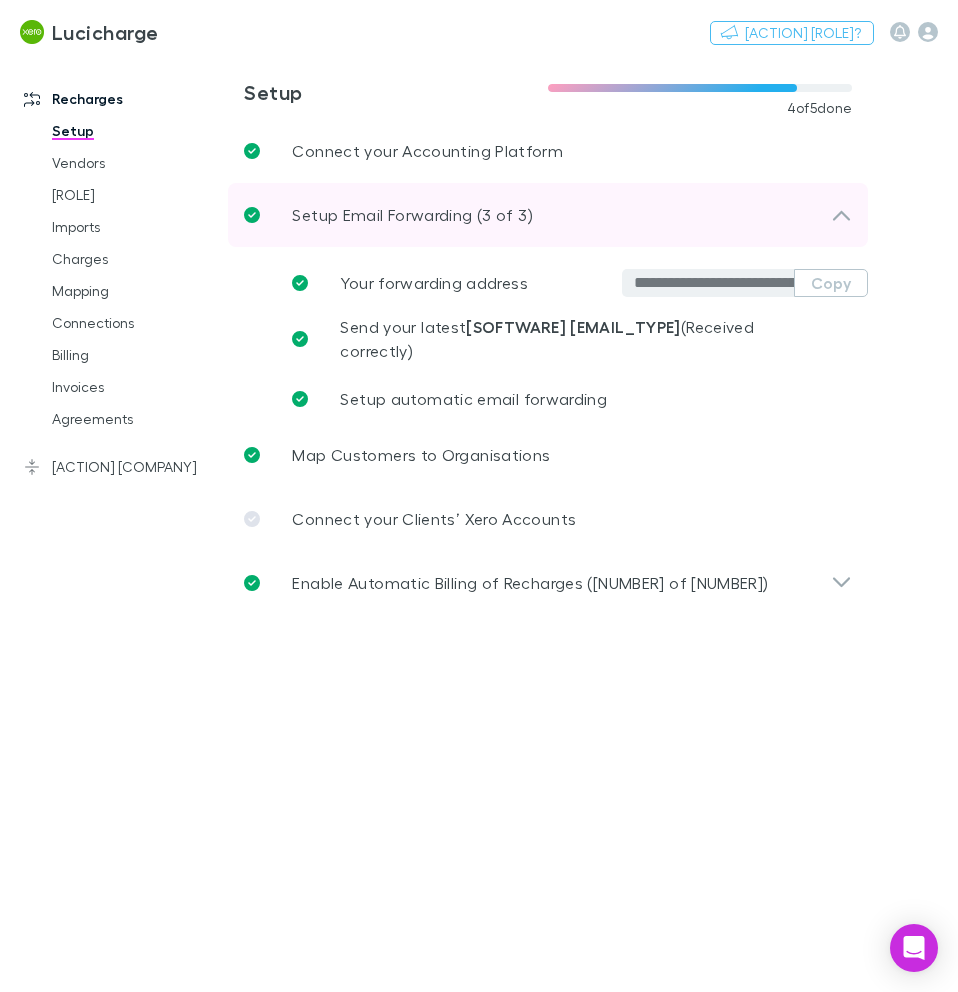 click on "Setup Email Forwarding    (3 of 3)" at bounding box center [412, 215] 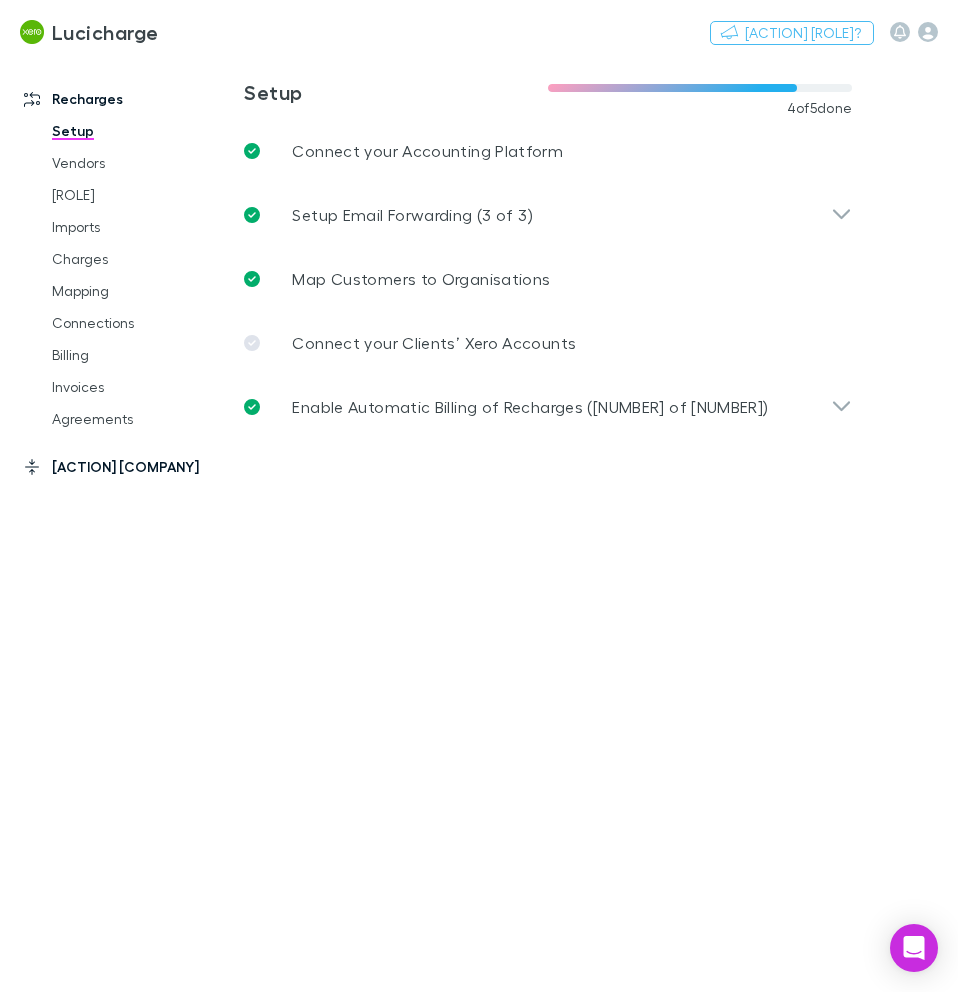 click on "[ACTION] [COMPANY]" at bounding box center (121, 467) 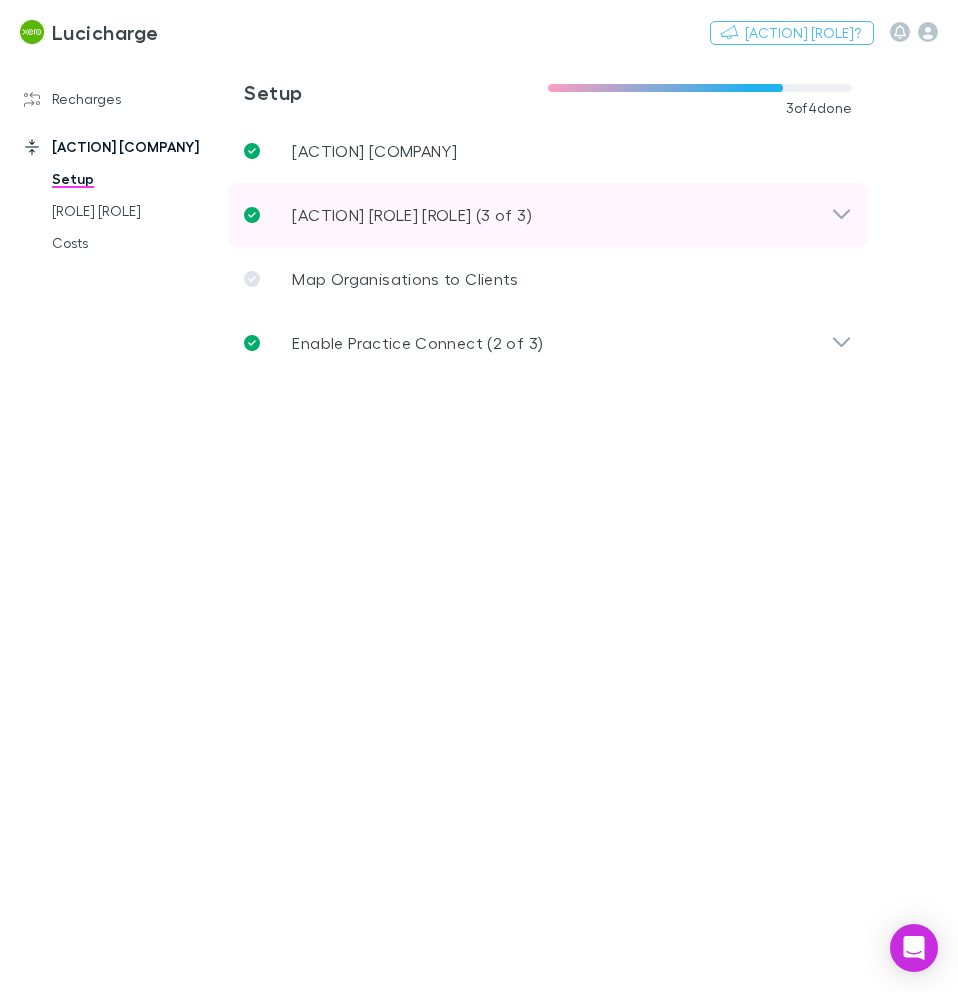 click on "Import Bills from Vendors    (3 of 3)" at bounding box center [411, 215] 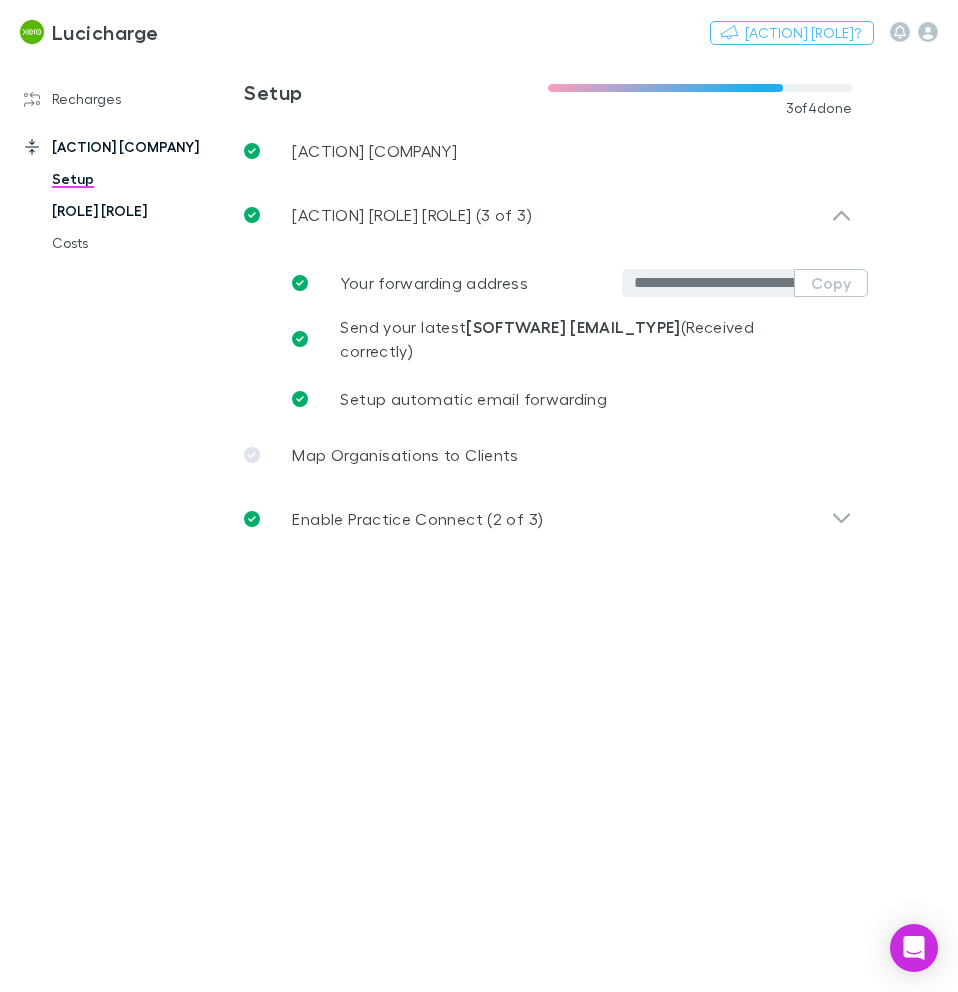 click on "[ROLE] [ROLE]" at bounding box center (135, 211) 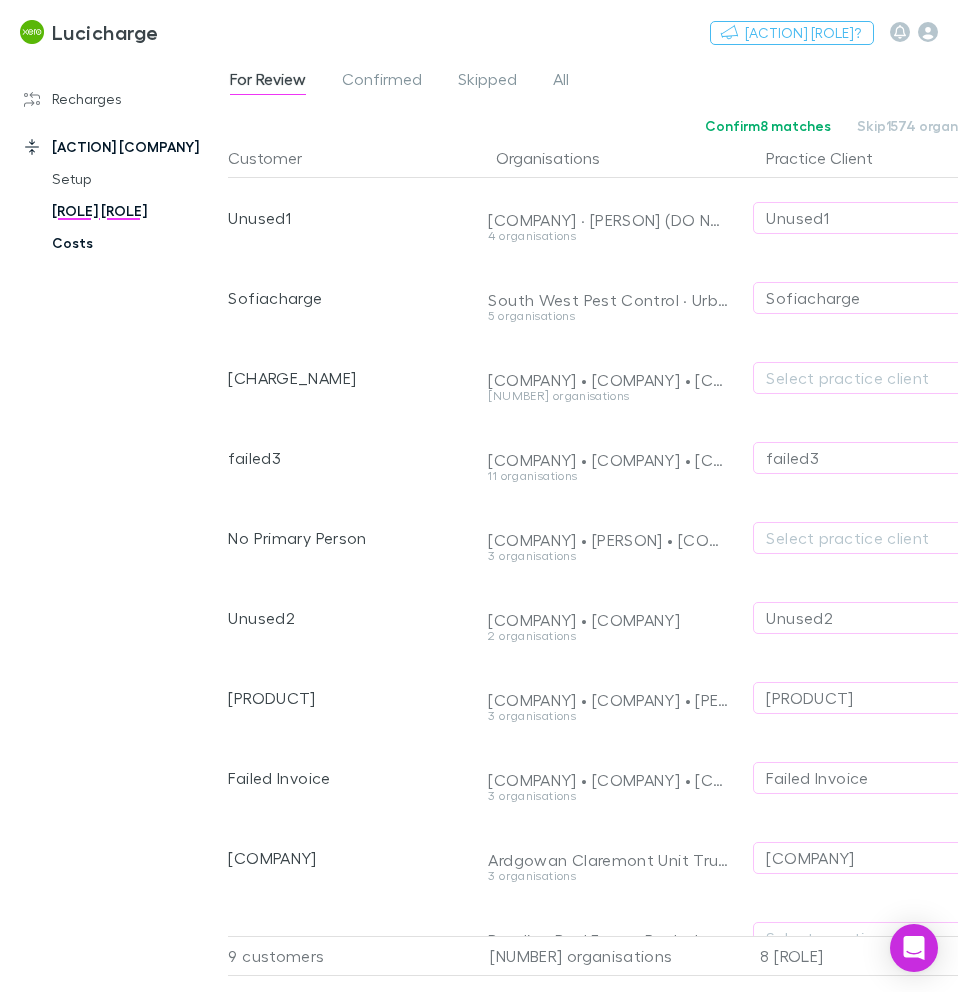 click on "Costs" at bounding box center (135, 243) 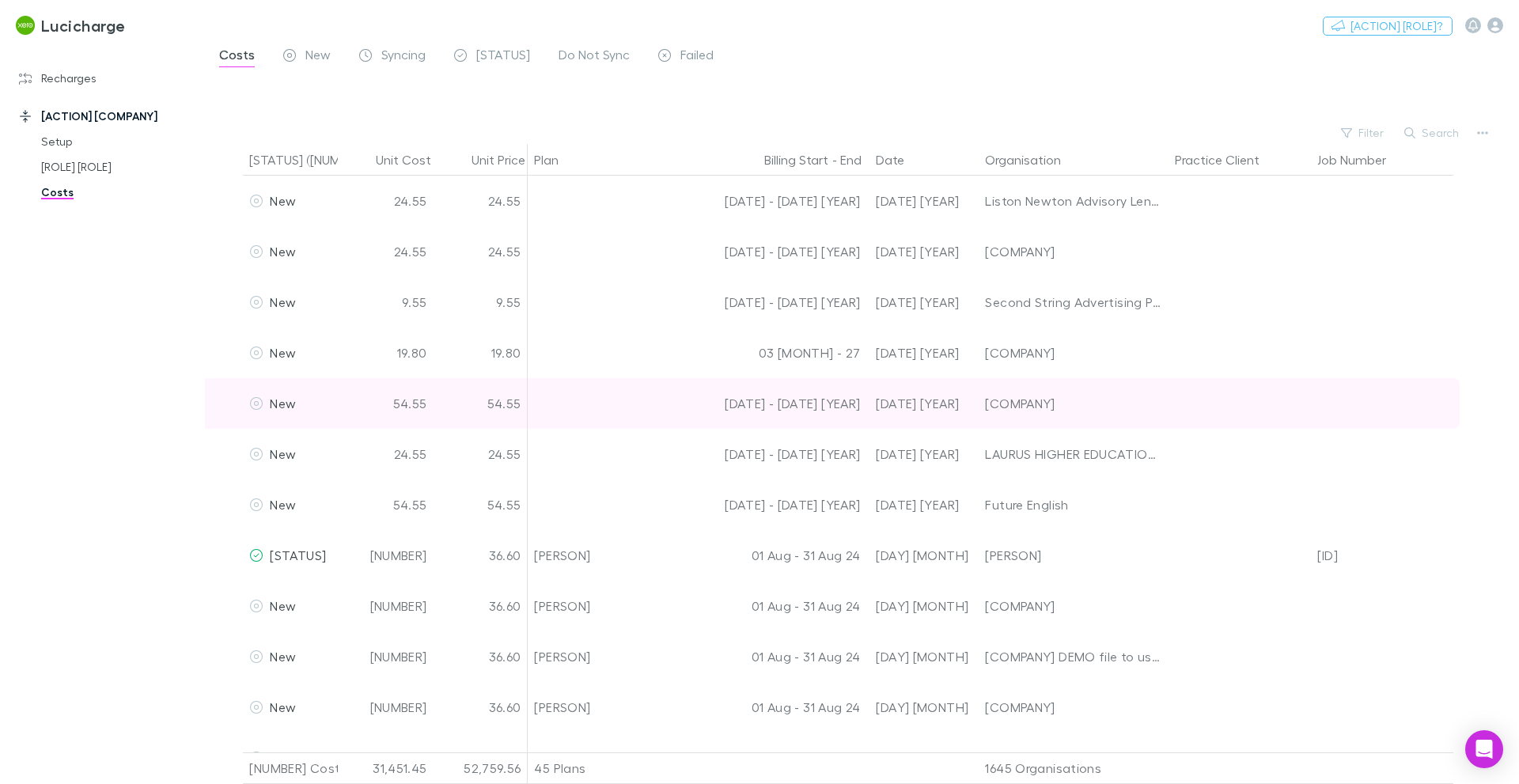 scroll, scrollTop: 0, scrollLeft: 0, axis: both 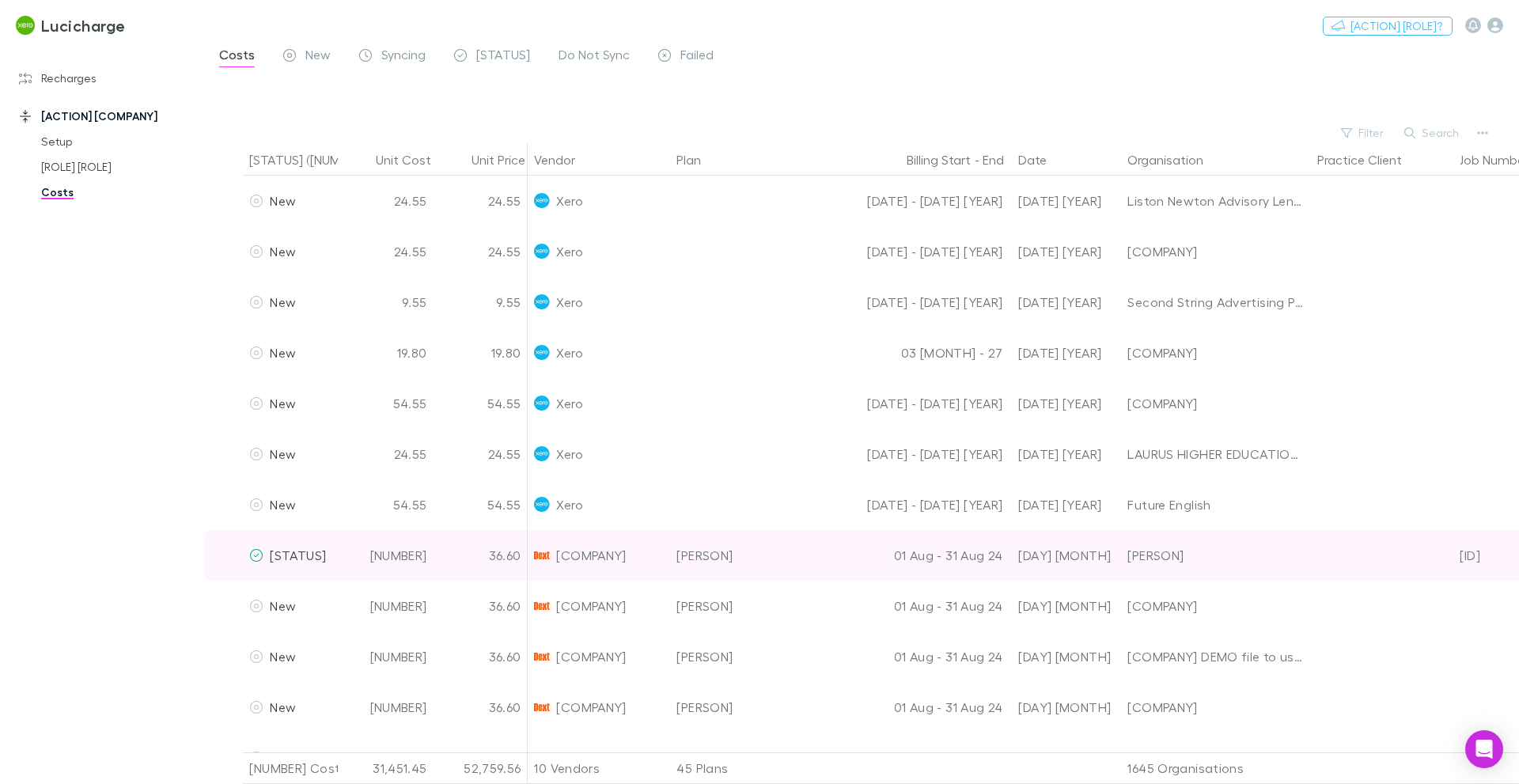 drag, startPoint x: 469, startPoint y: 54, endPoint x: 591, endPoint y: 183, distance: 177.55281 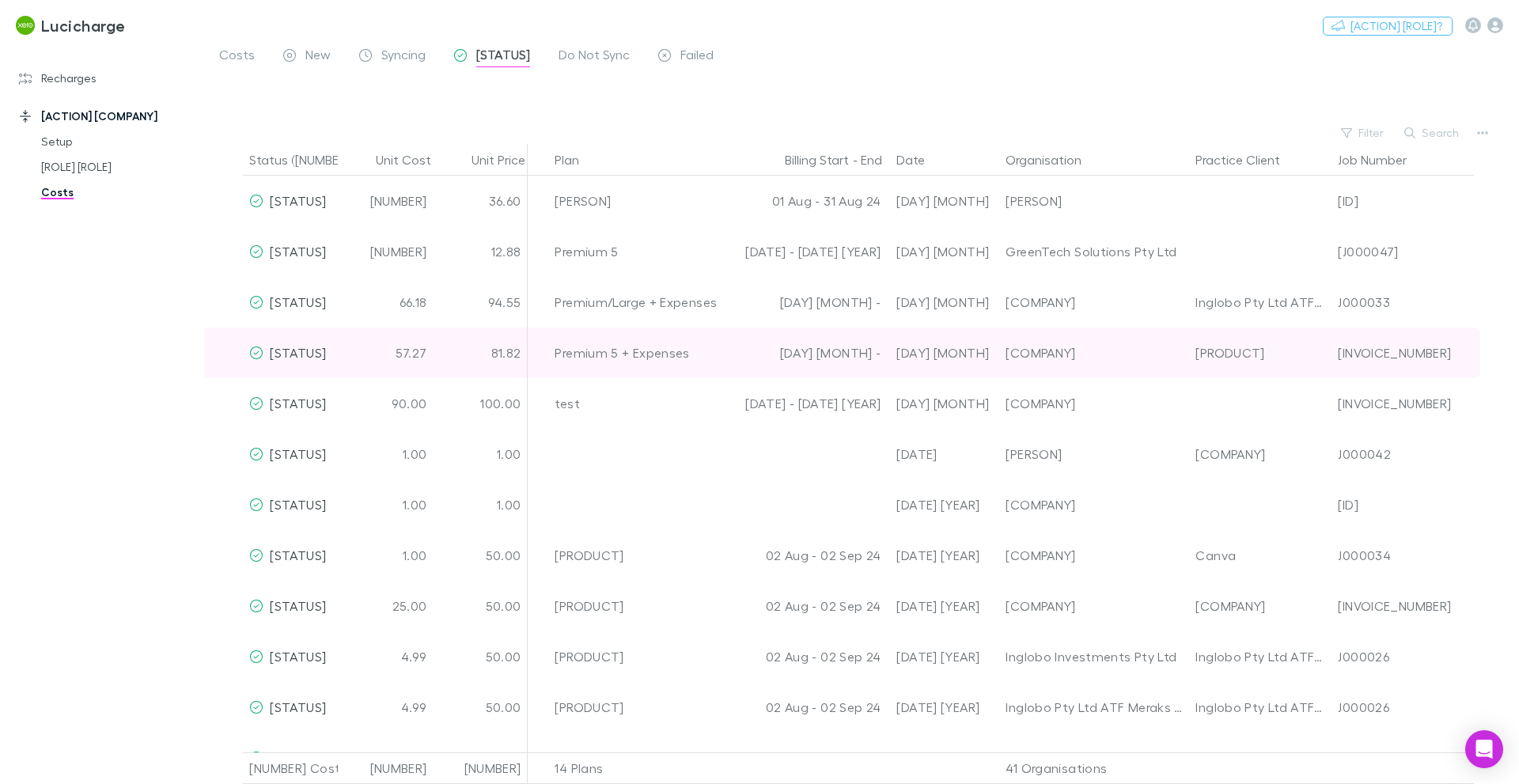 scroll, scrollTop: 0, scrollLeft: 142, axis: horizontal 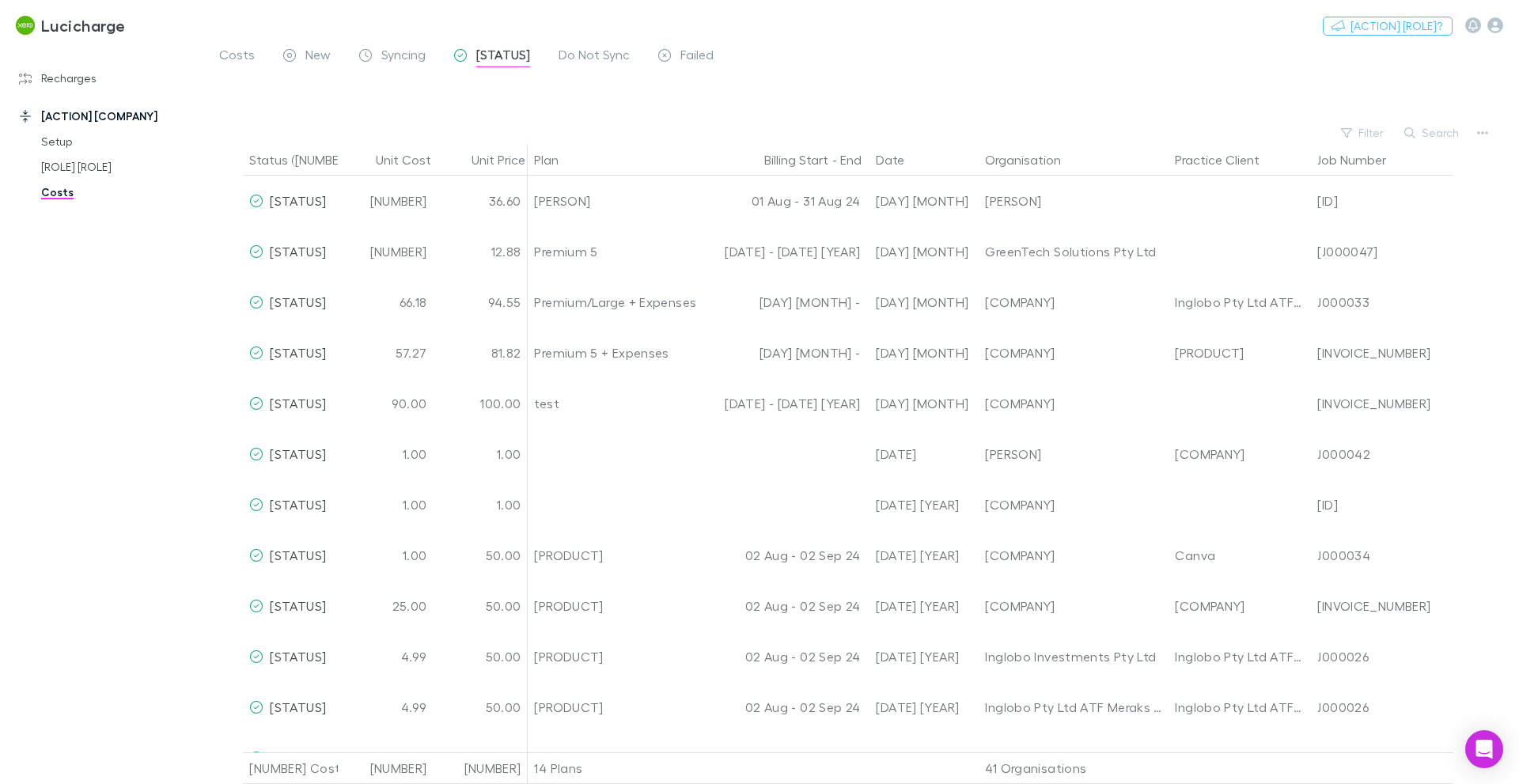 click on "[ACTION] [COMPANY]" at bounding box center [108, 116] 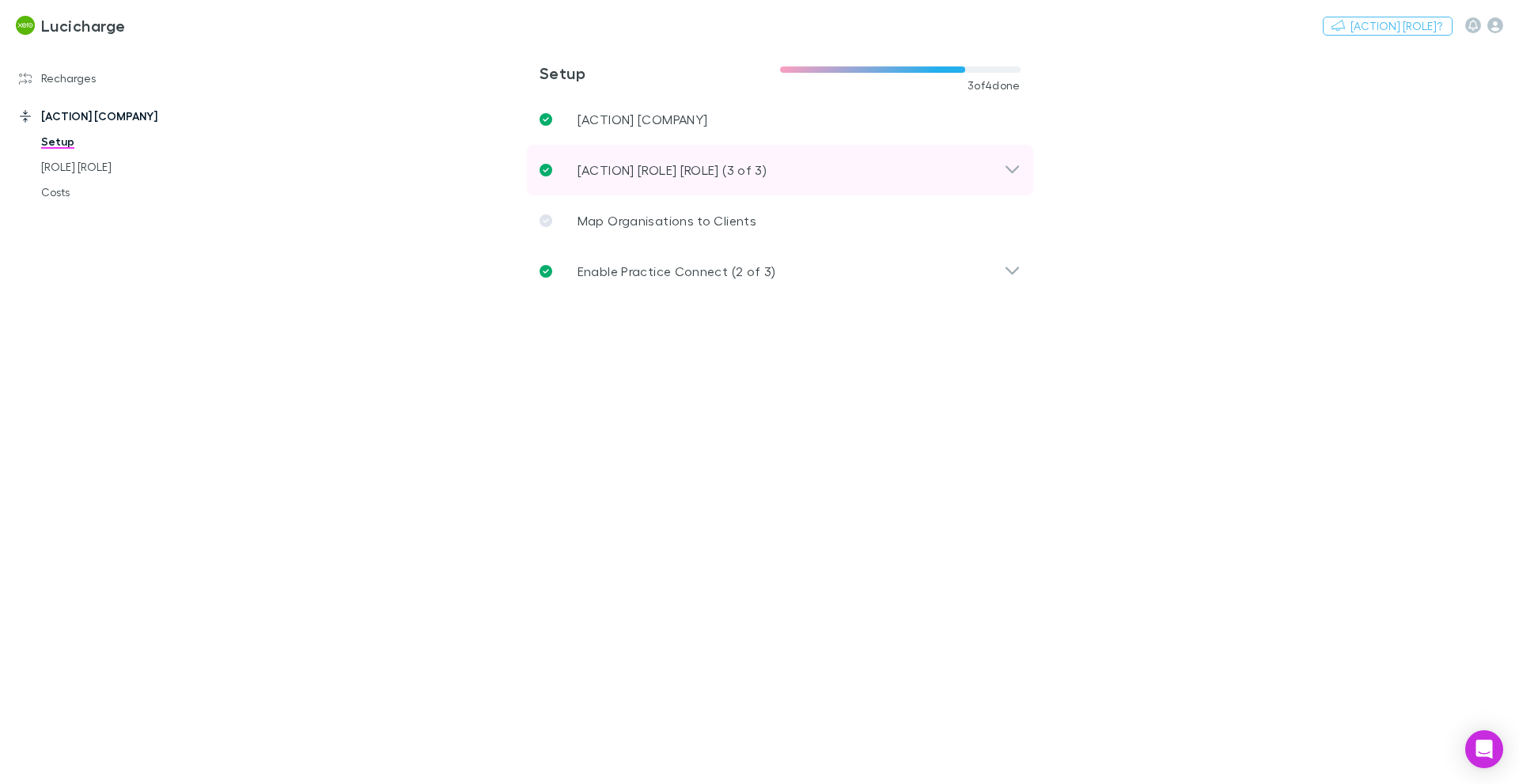 click on "Import Bills from Vendors    (3 of 3)" at bounding box center [780, 170] 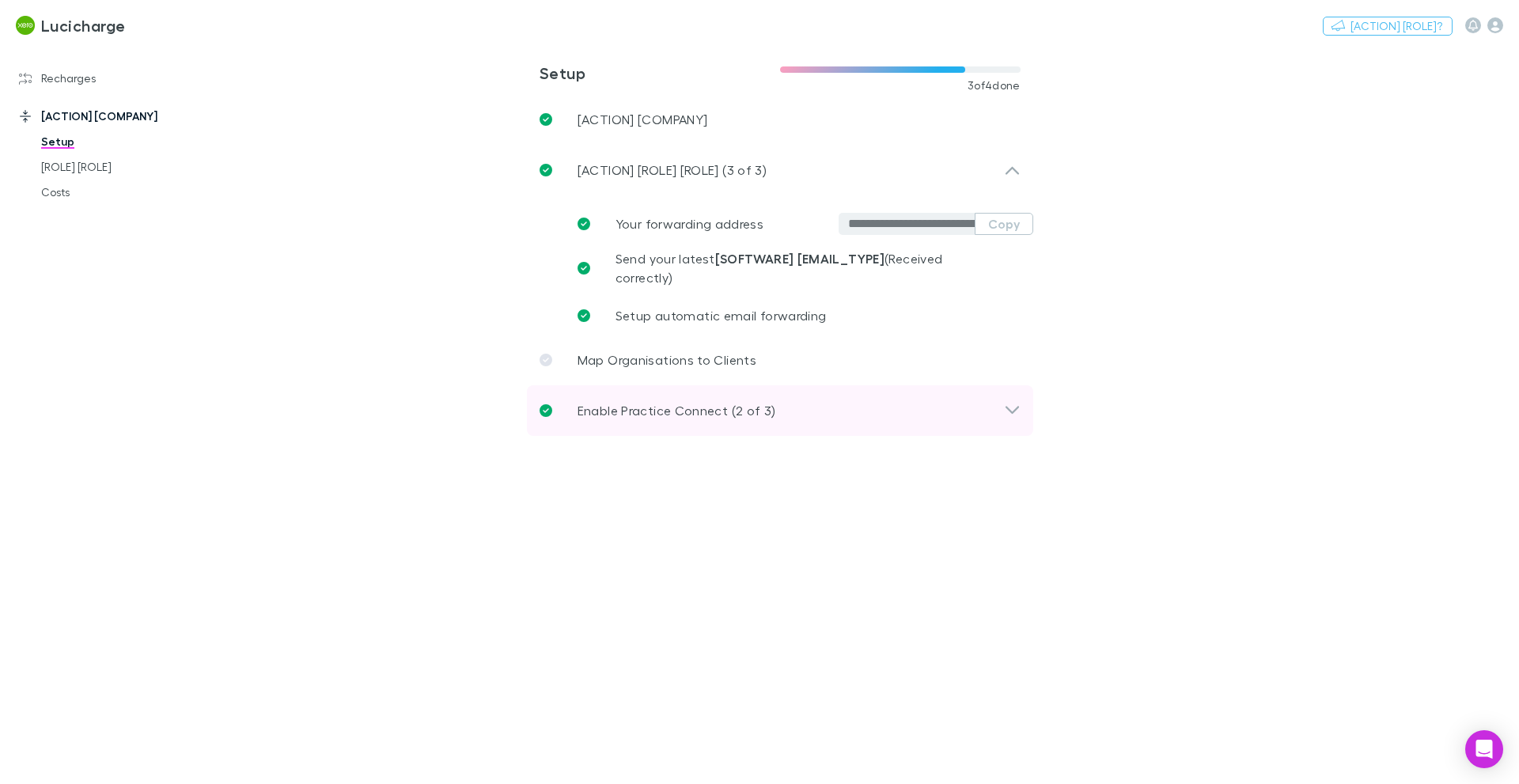 click on "Enable Practice Connect    ([NUMBER] of [NUMBER])" at bounding box center [780, 170] 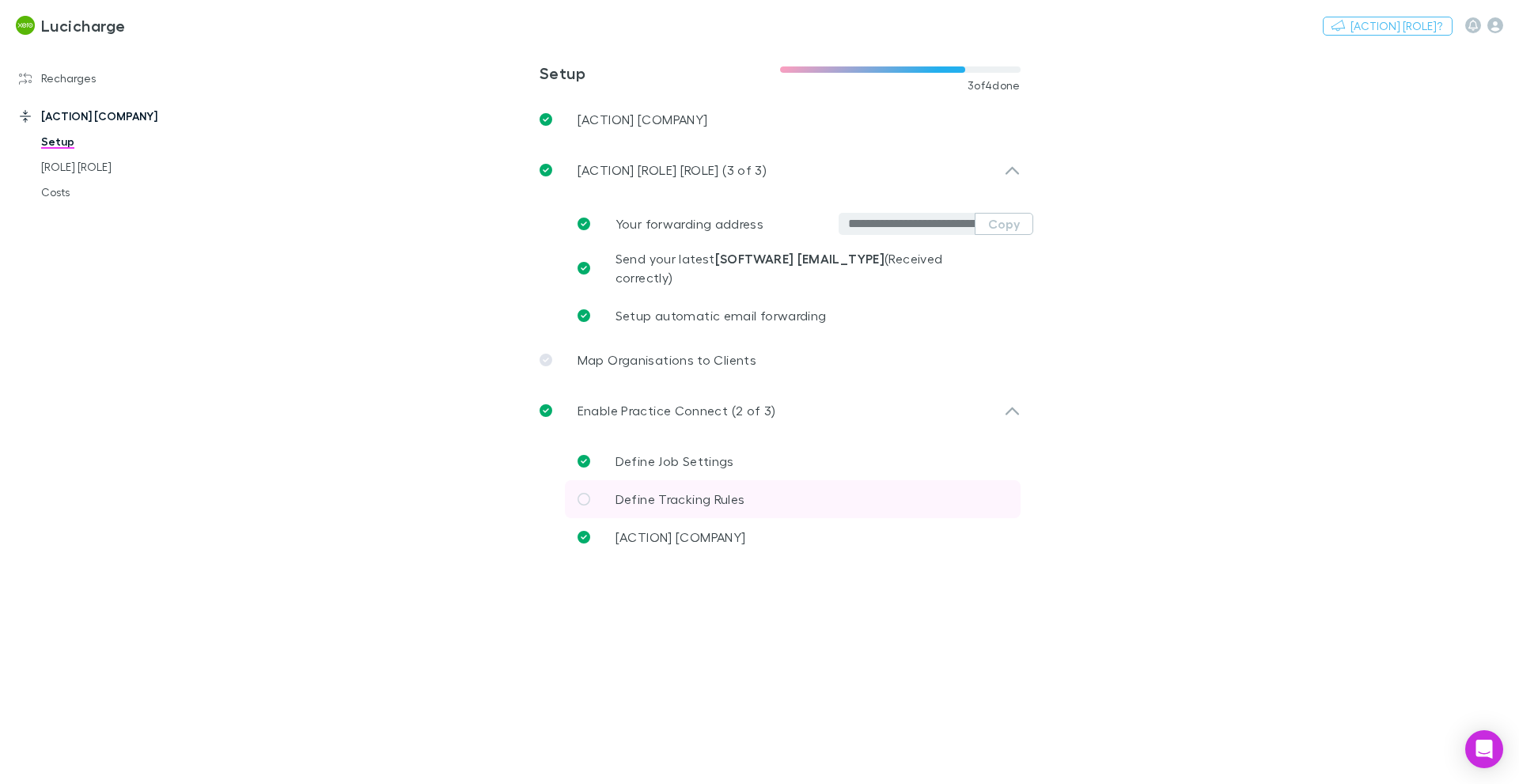 click on "Define Tracking Rules" at bounding box center (680, 499) 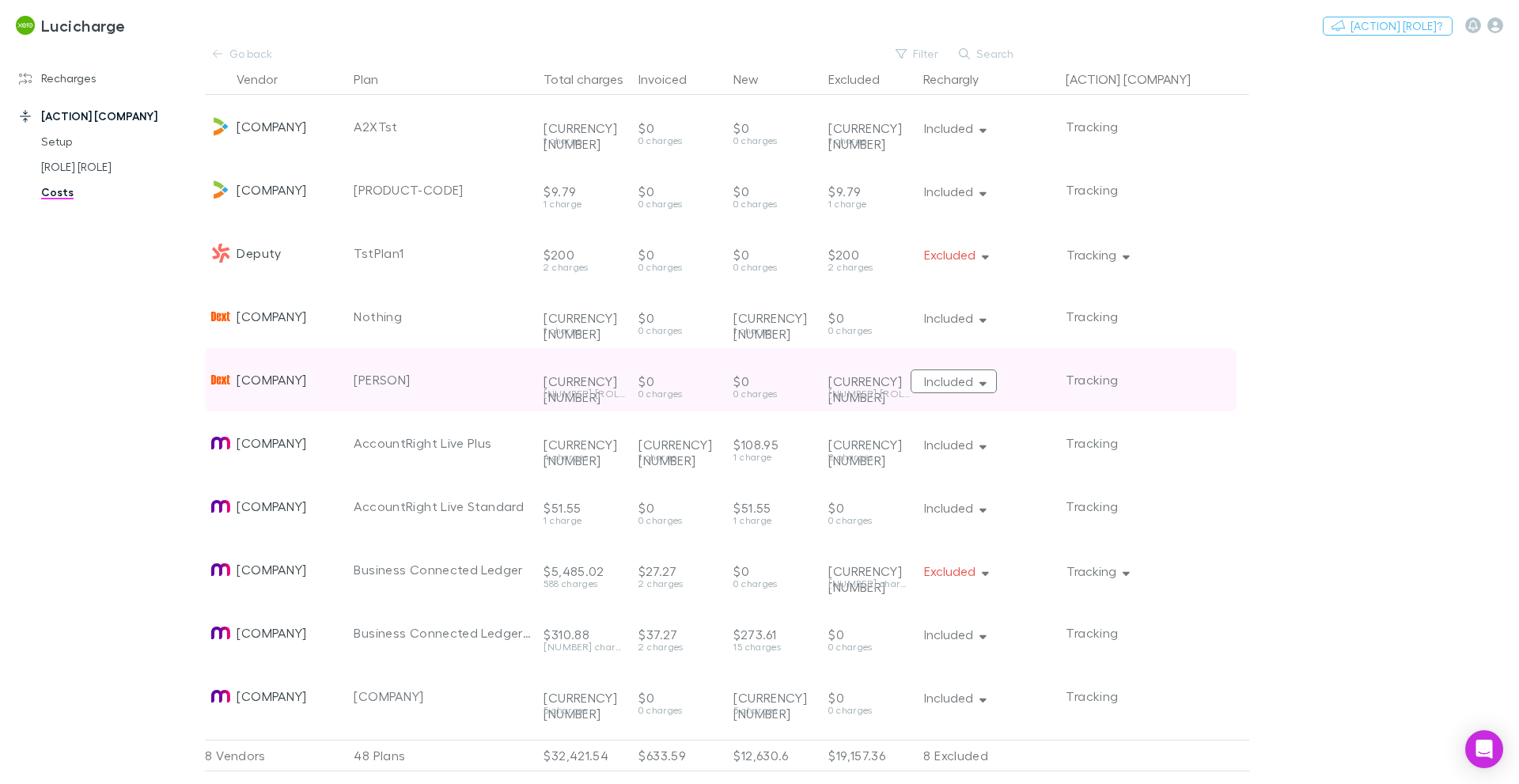 click at bounding box center (983, 128) 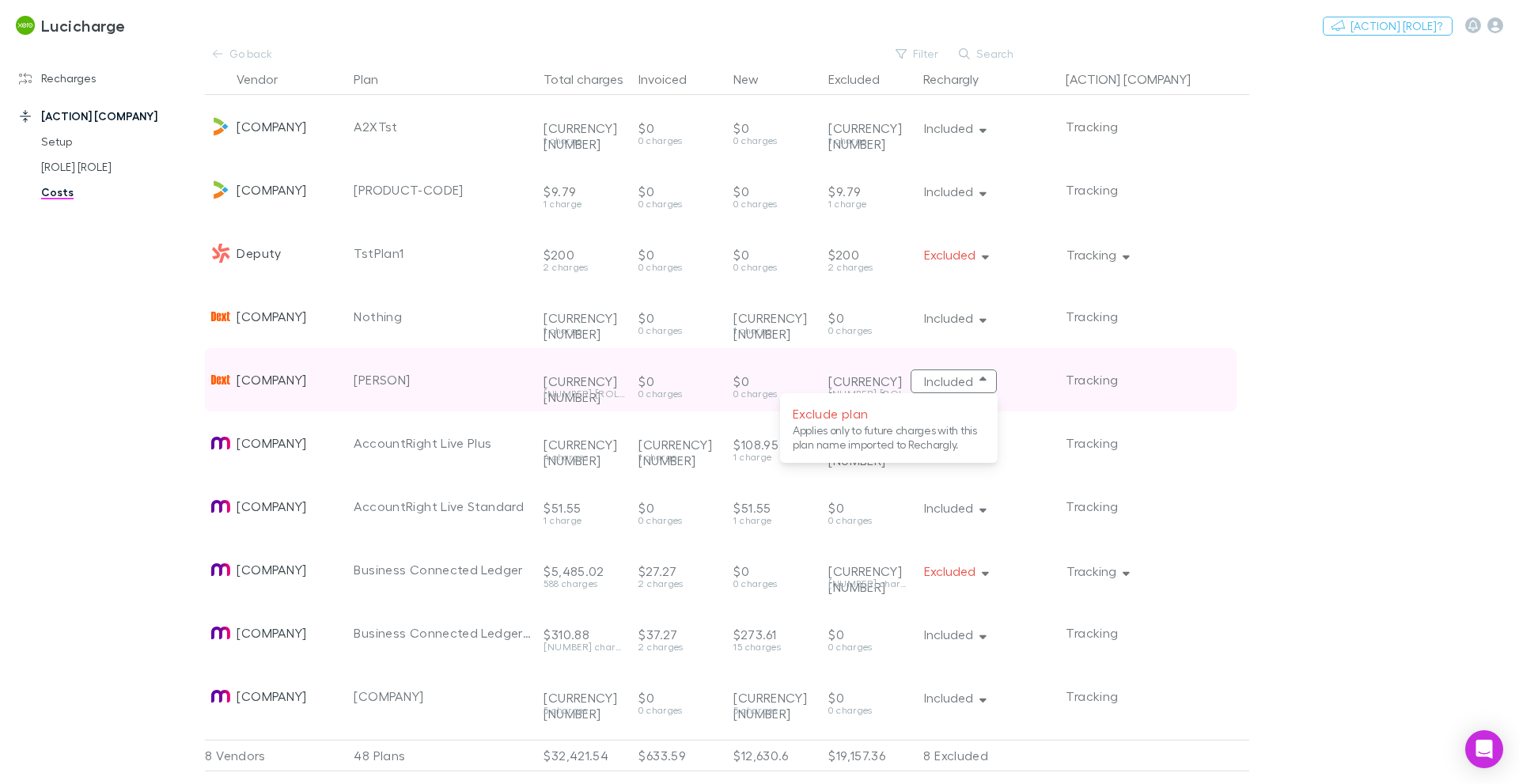 click at bounding box center (760, 392) 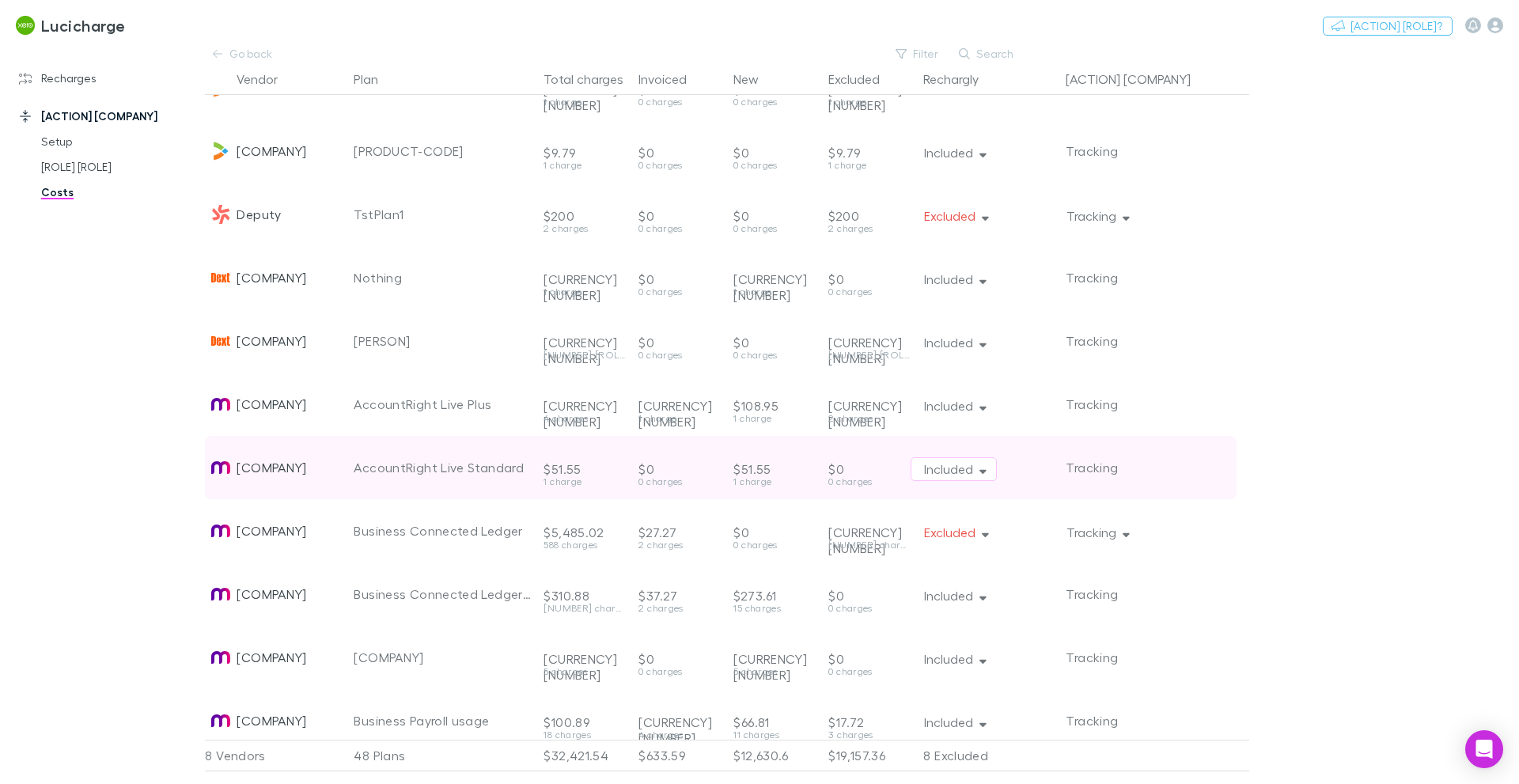 scroll, scrollTop: 40, scrollLeft: 0, axis: vertical 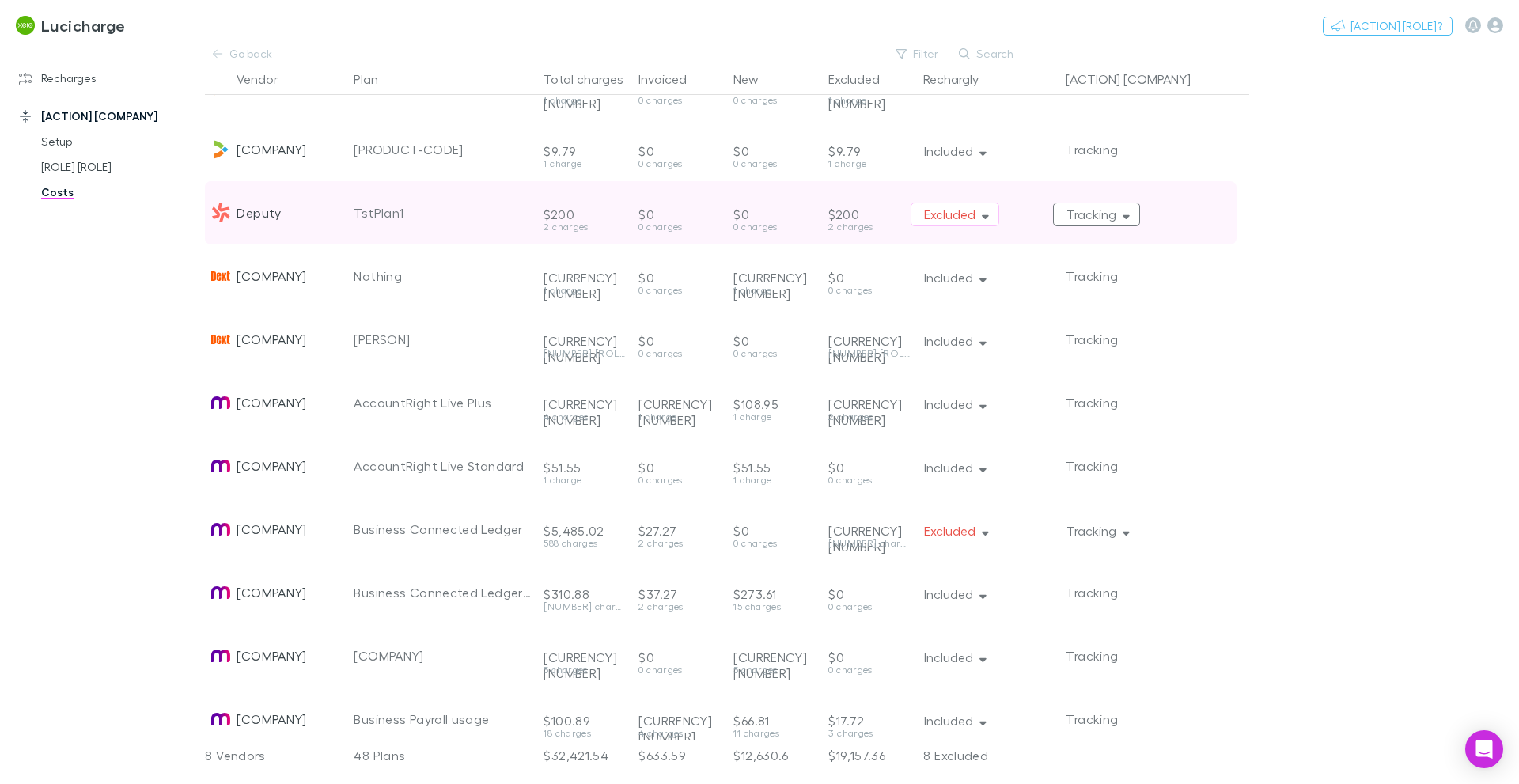 click on "Tracking" at bounding box center [1097, 214] 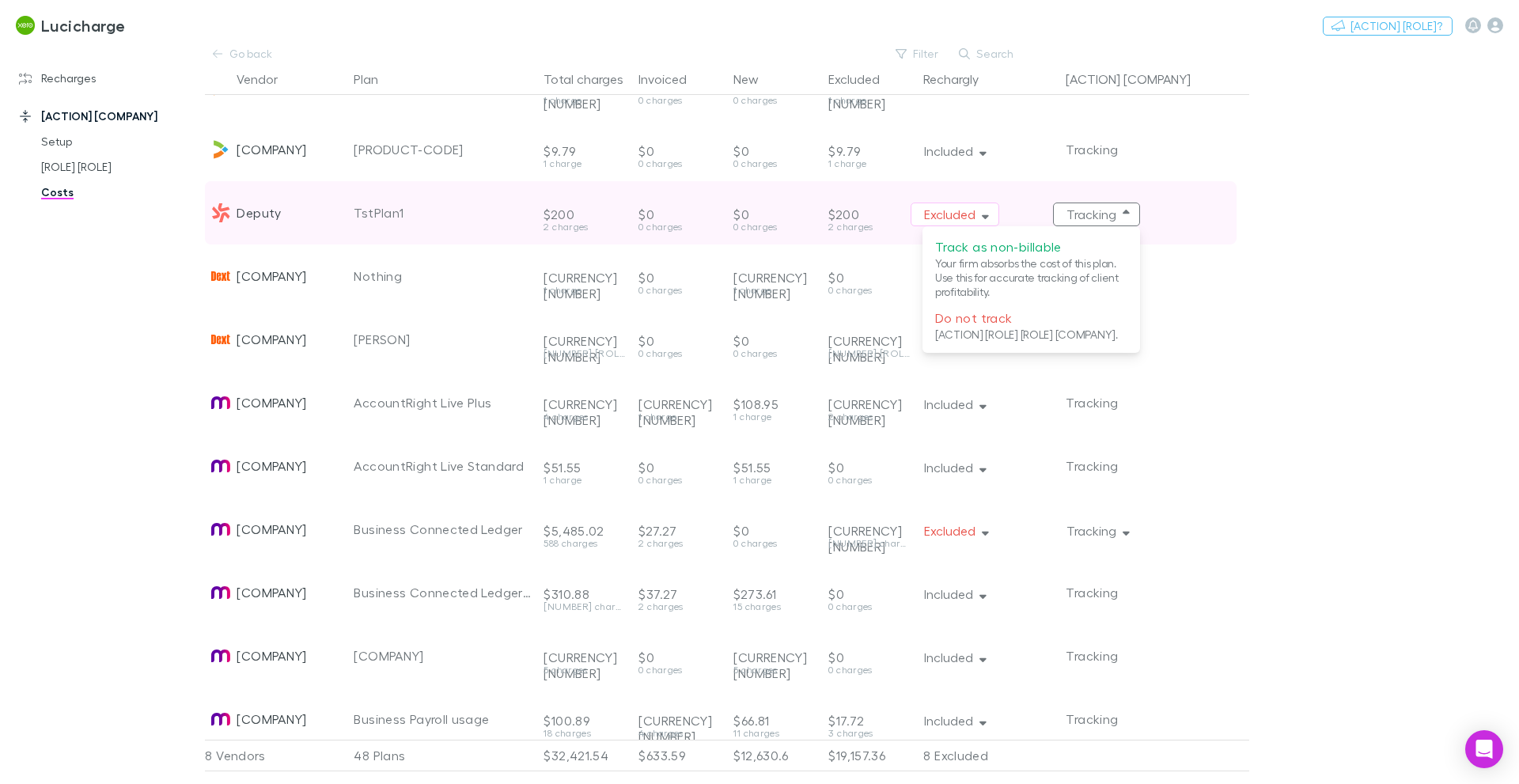 click at bounding box center [760, 392] 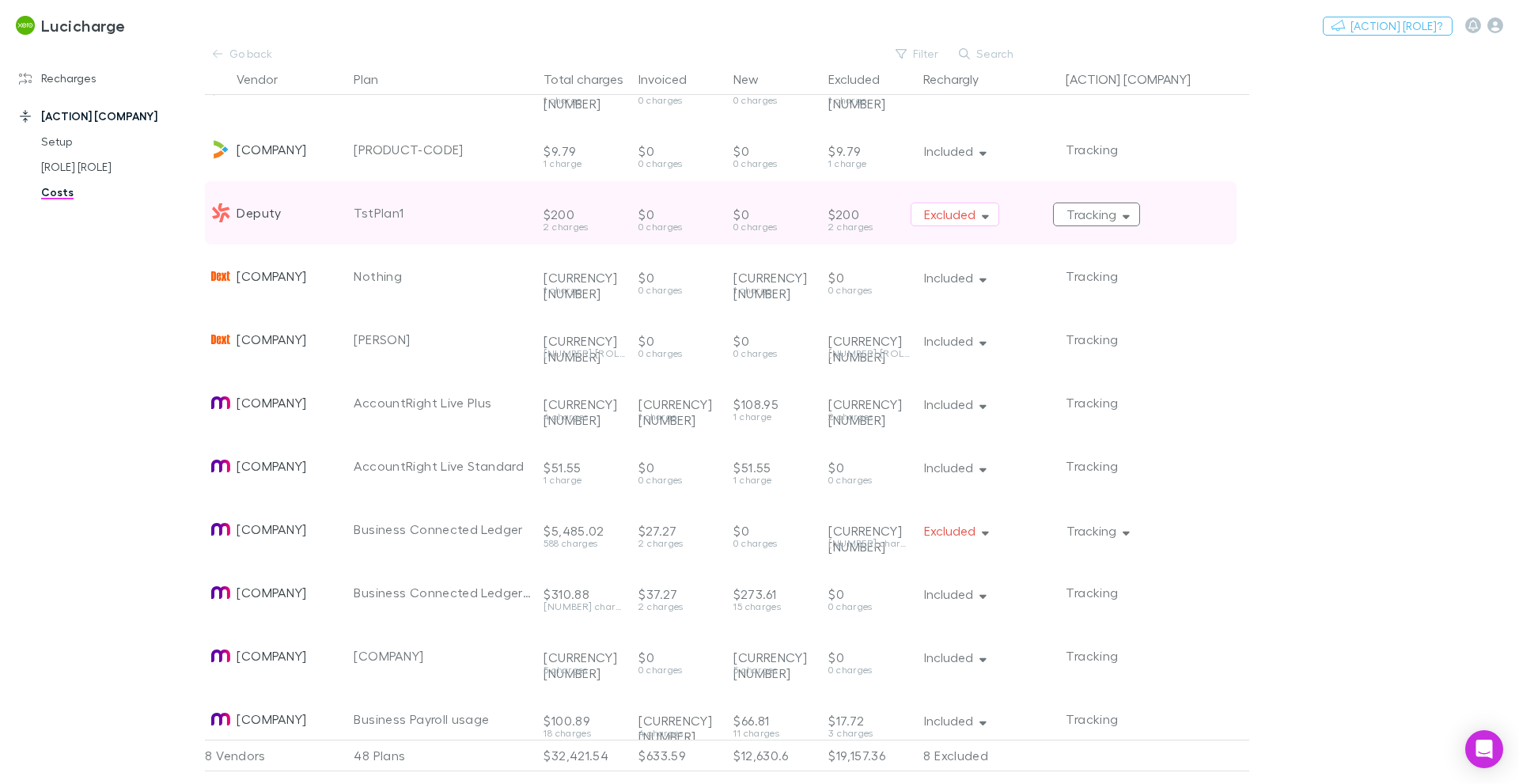 click on "Tracking" at bounding box center (1097, 214) 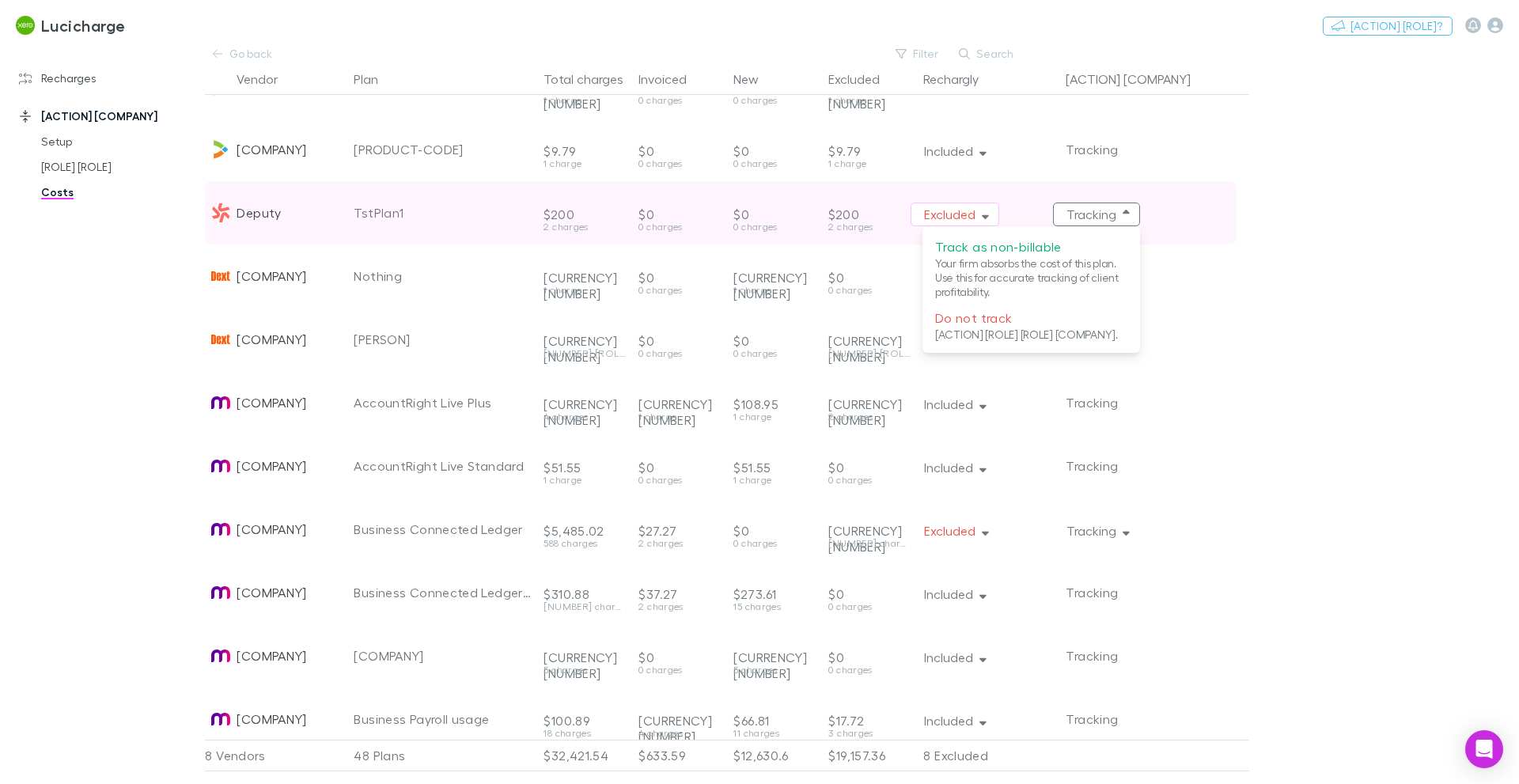 click at bounding box center (760, 392) 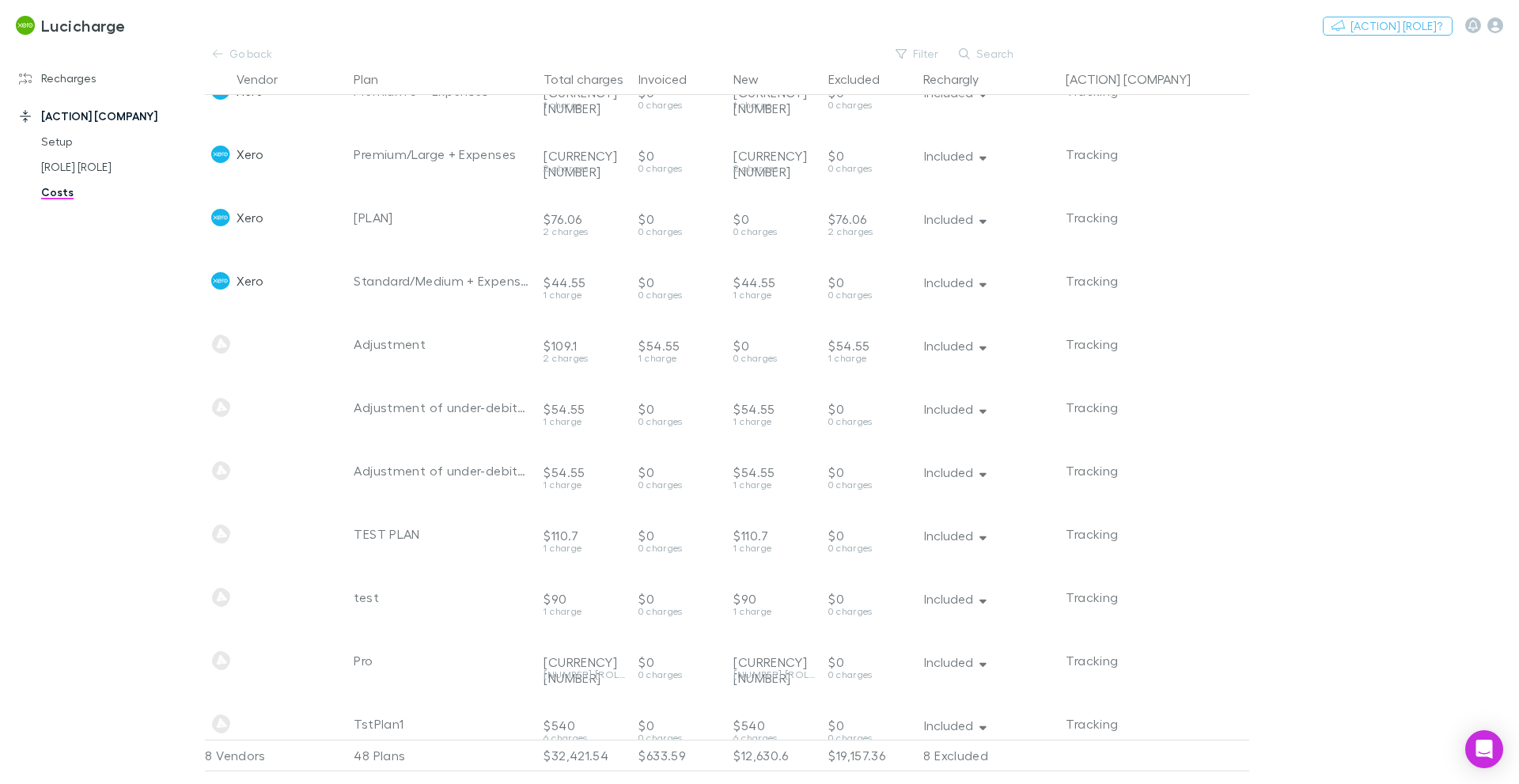 scroll, scrollTop: 2378, scrollLeft: 0, axis: vertical 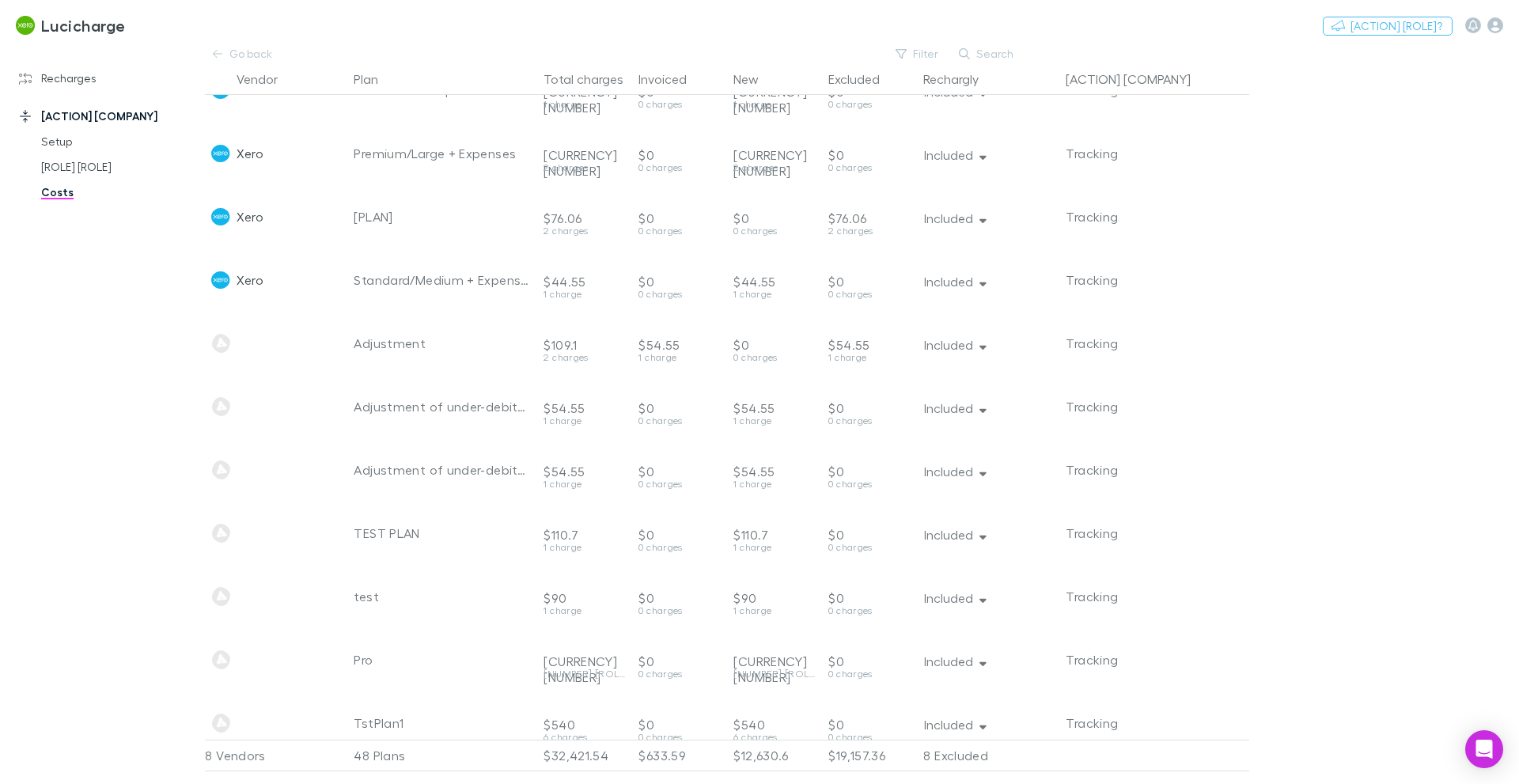 click on "[ACTION] [COMPANY]" at bounding box center (108, 116) 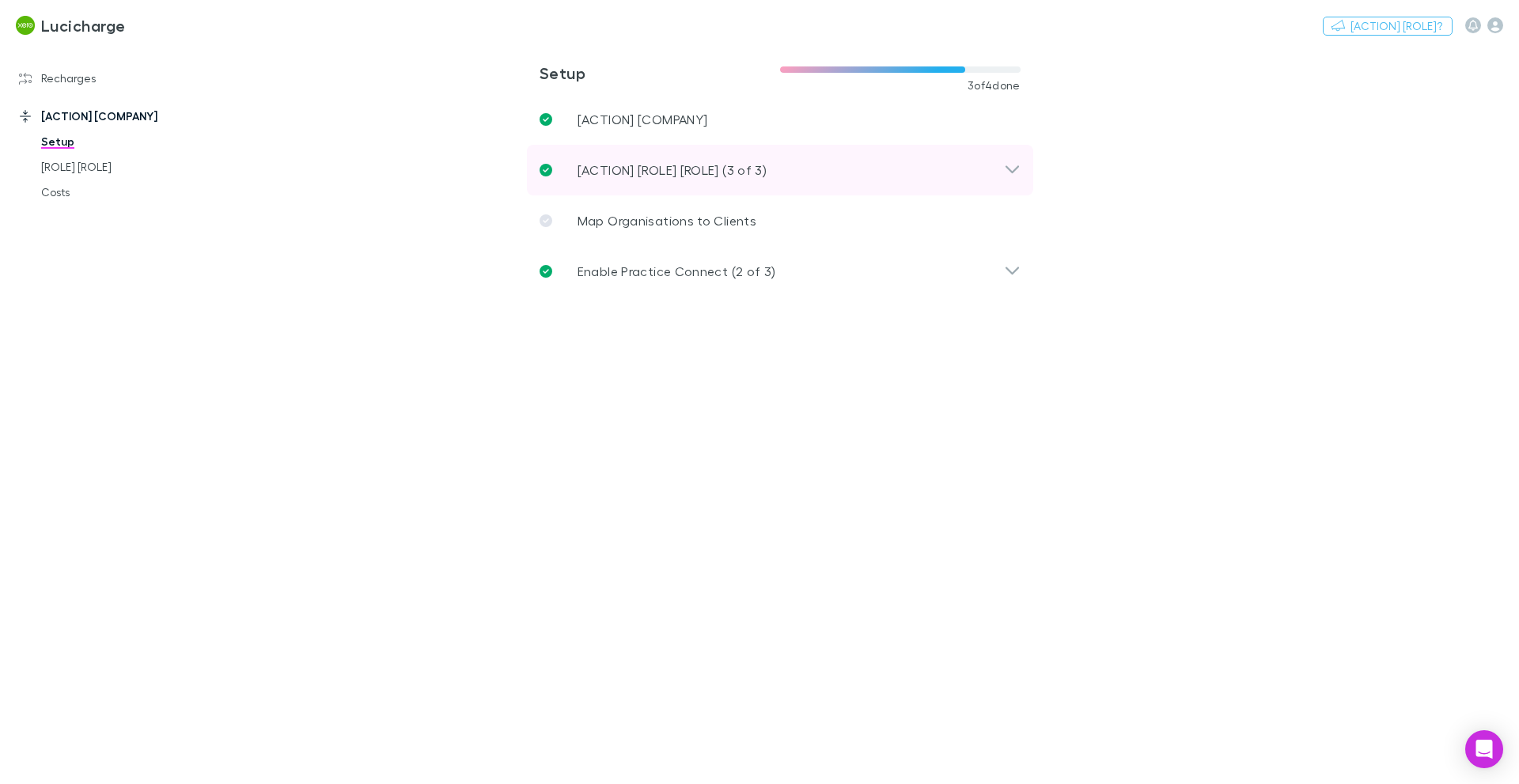 click on "Import Bills from Vendors    (3 of 3)" at bounding box center [672, 170] 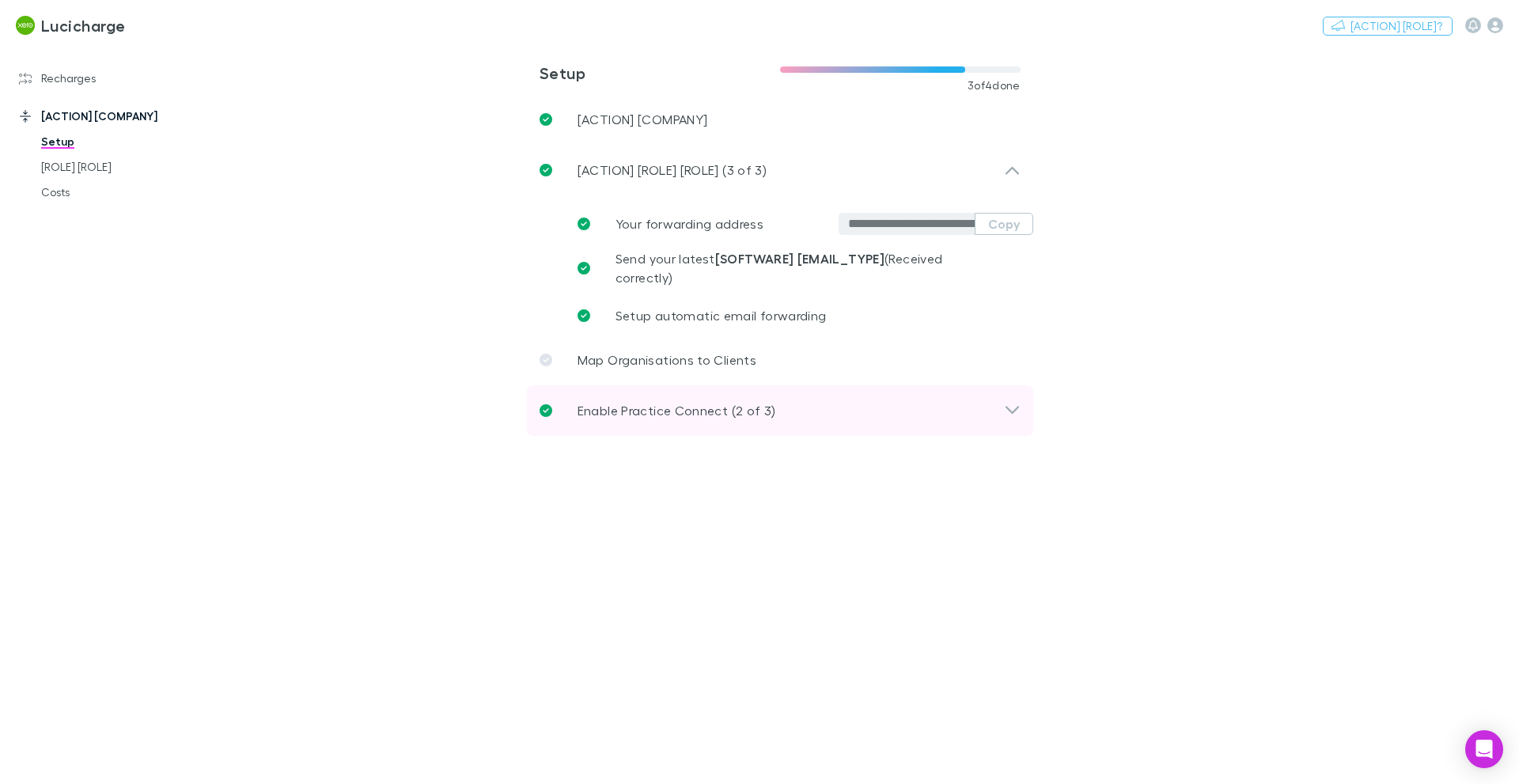 click on "Enable Practice Connect    ([NUMBER] of [NUMBER])" at bounding box center (672, 170) 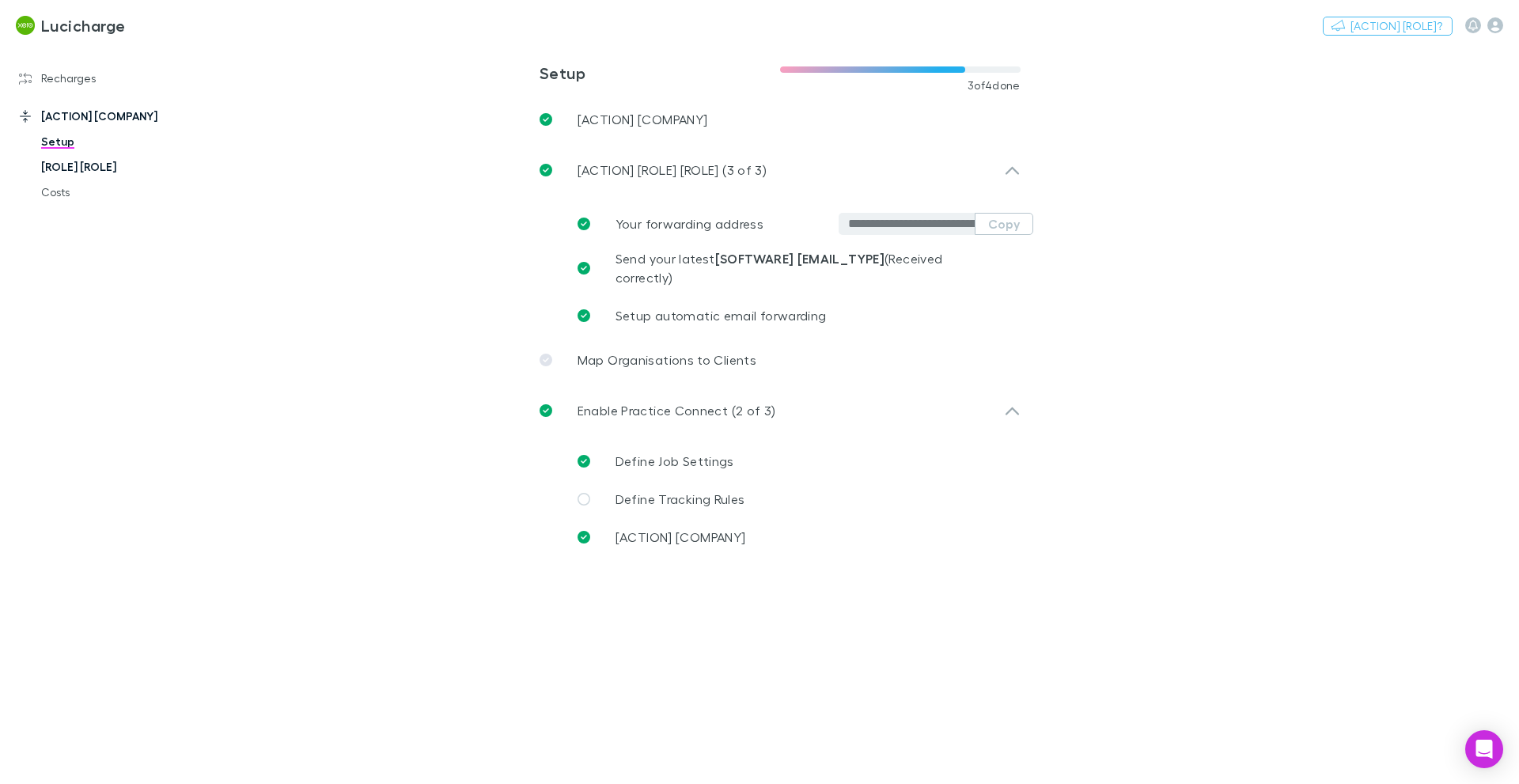 click on "[ROLE] [ROLE]" at bounding box center (119, 167) 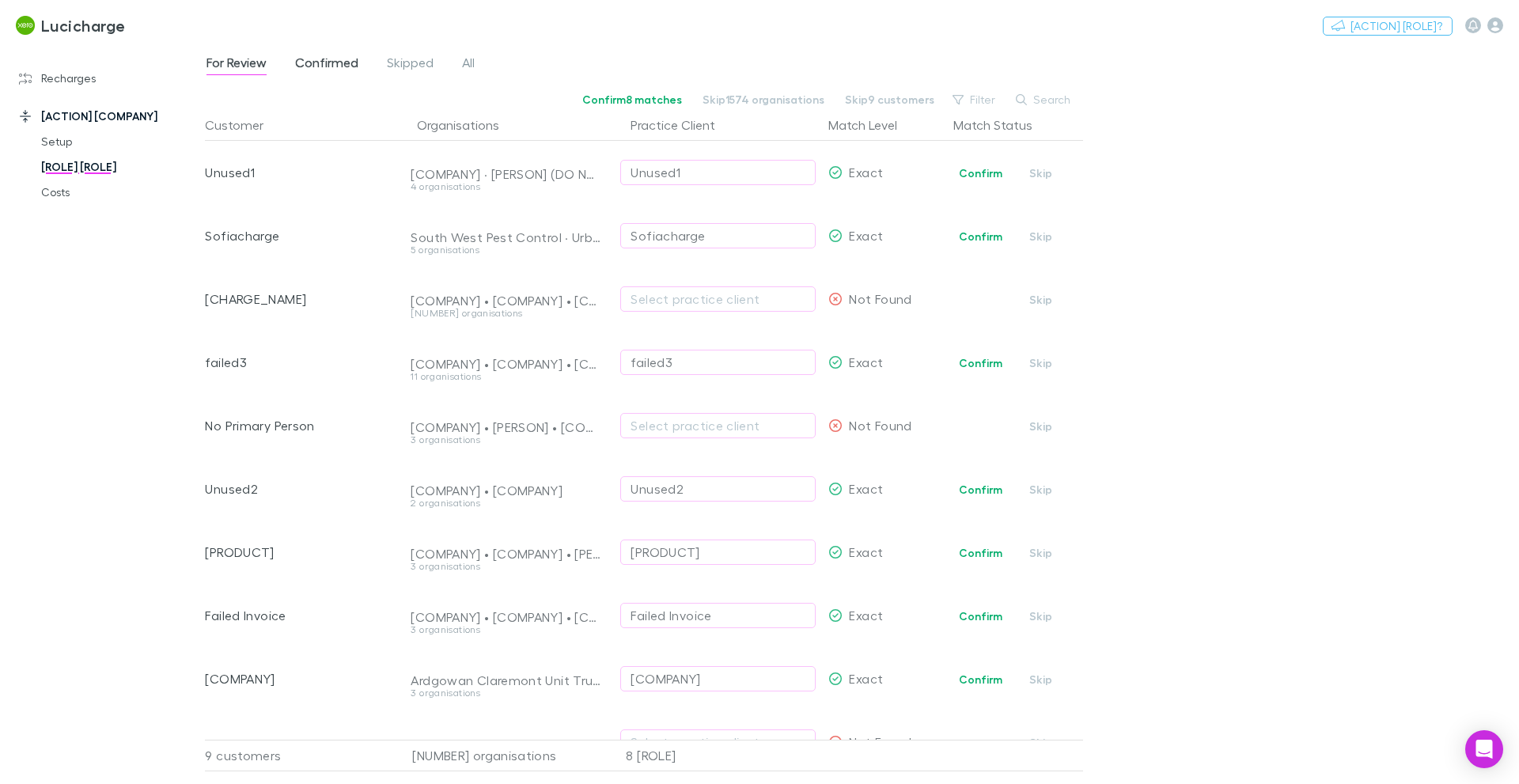 click on "Confirmed" at bounding box center (327, 65) 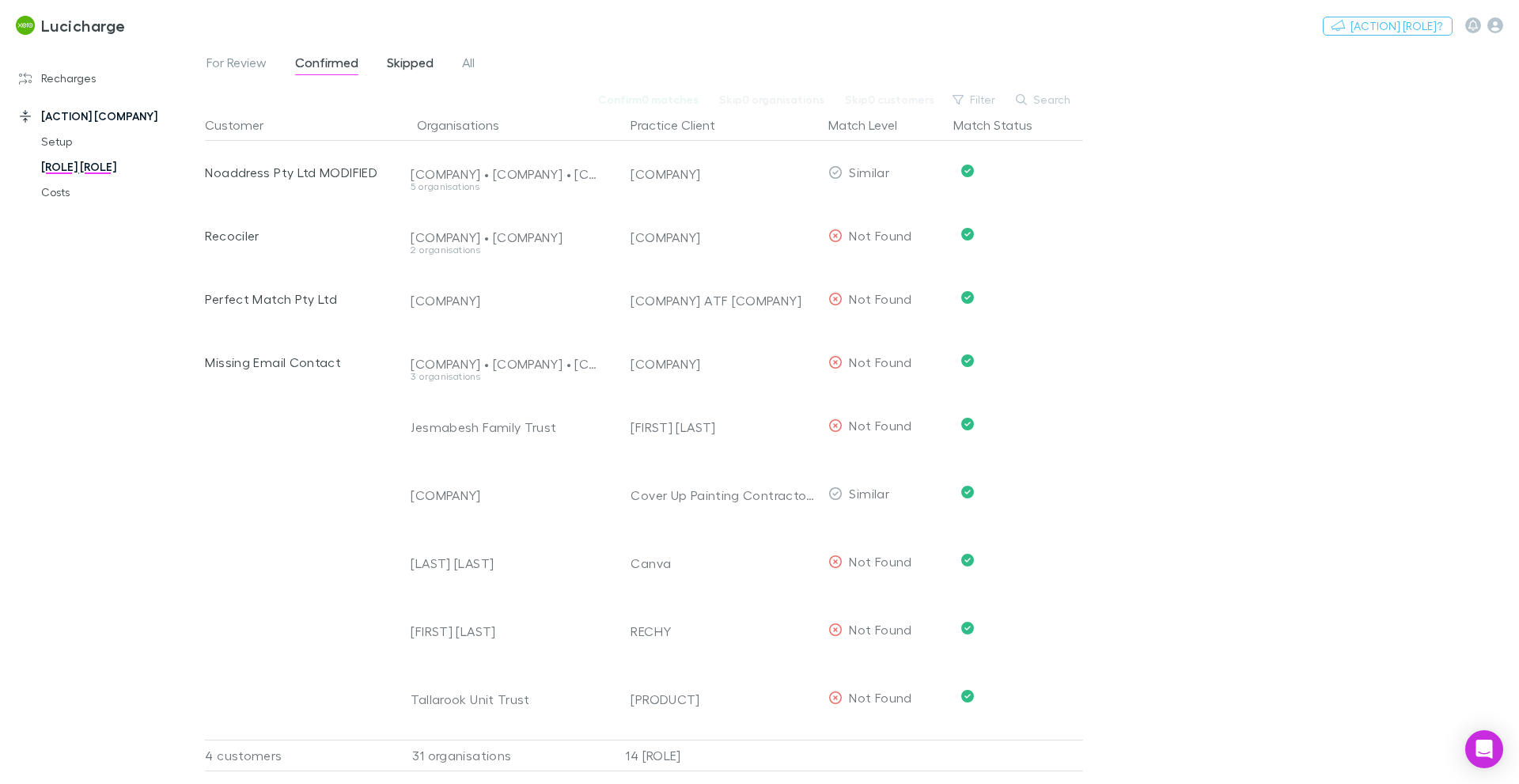 click on "Skipped" at bounding box center (410, 65) 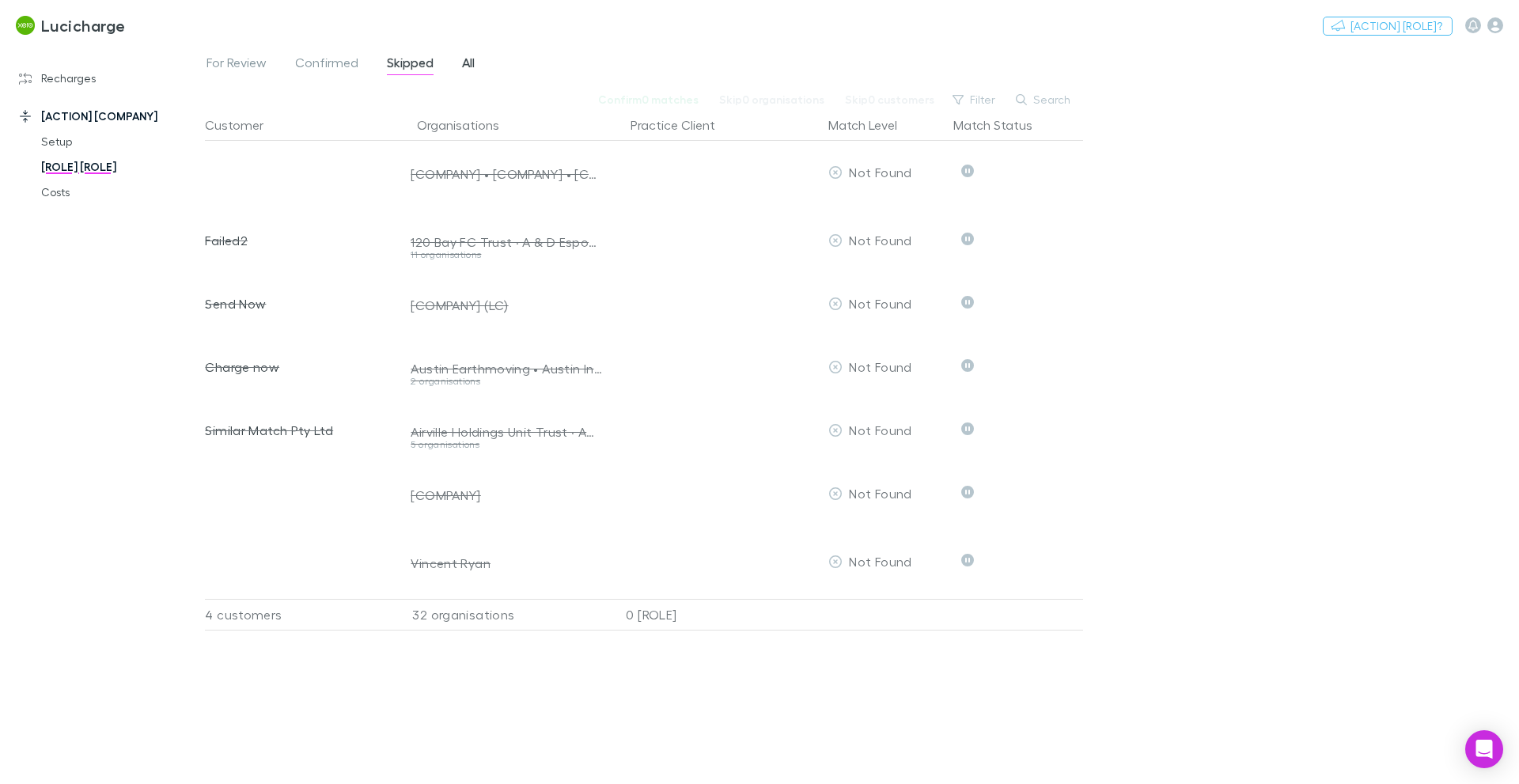 click on "All" at bounding box center (468, 65) 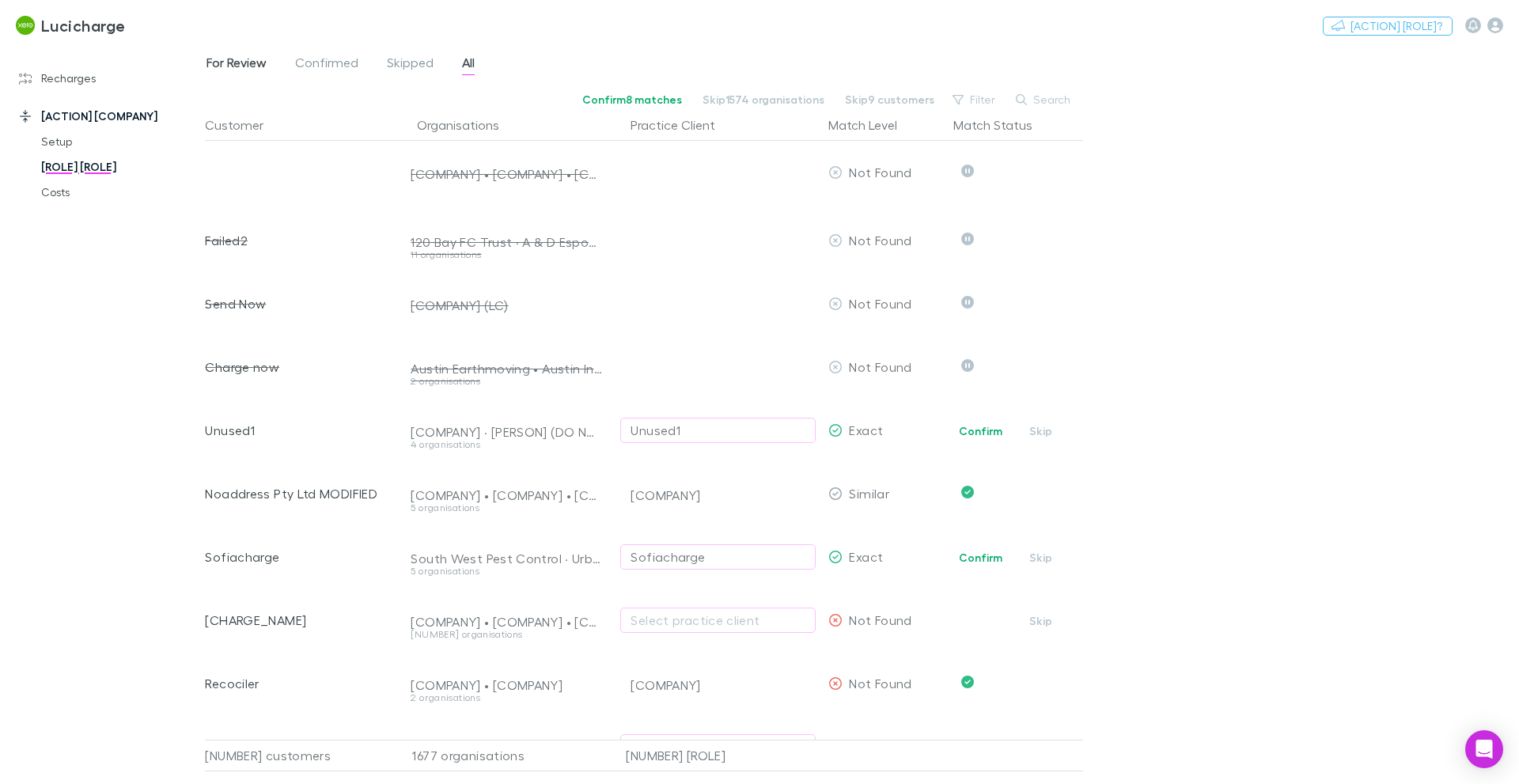 click on "For Review" at bounding box center (237, 65) 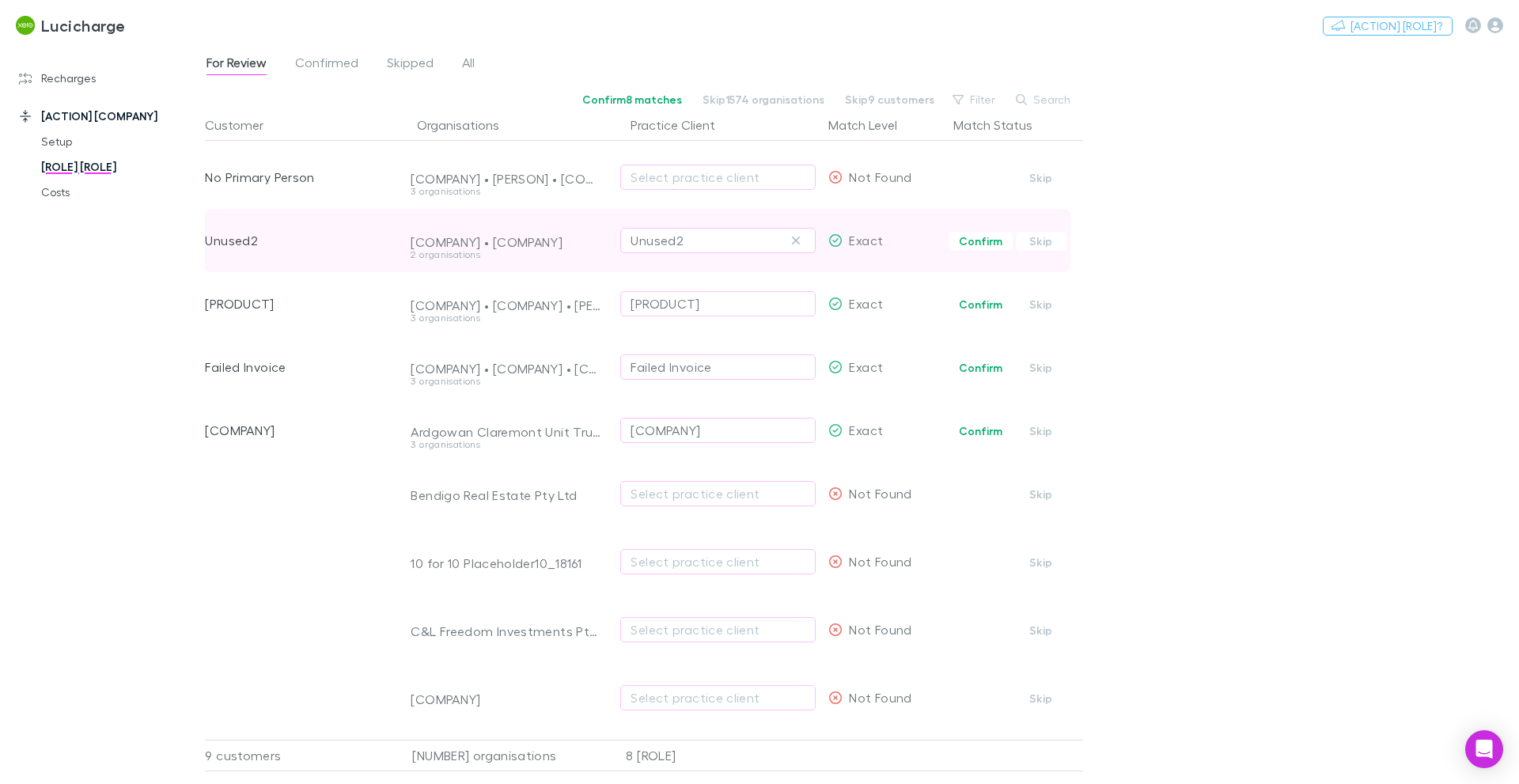 scroll, scrollTop: 249, scrollLeft: 0, axis: vertical 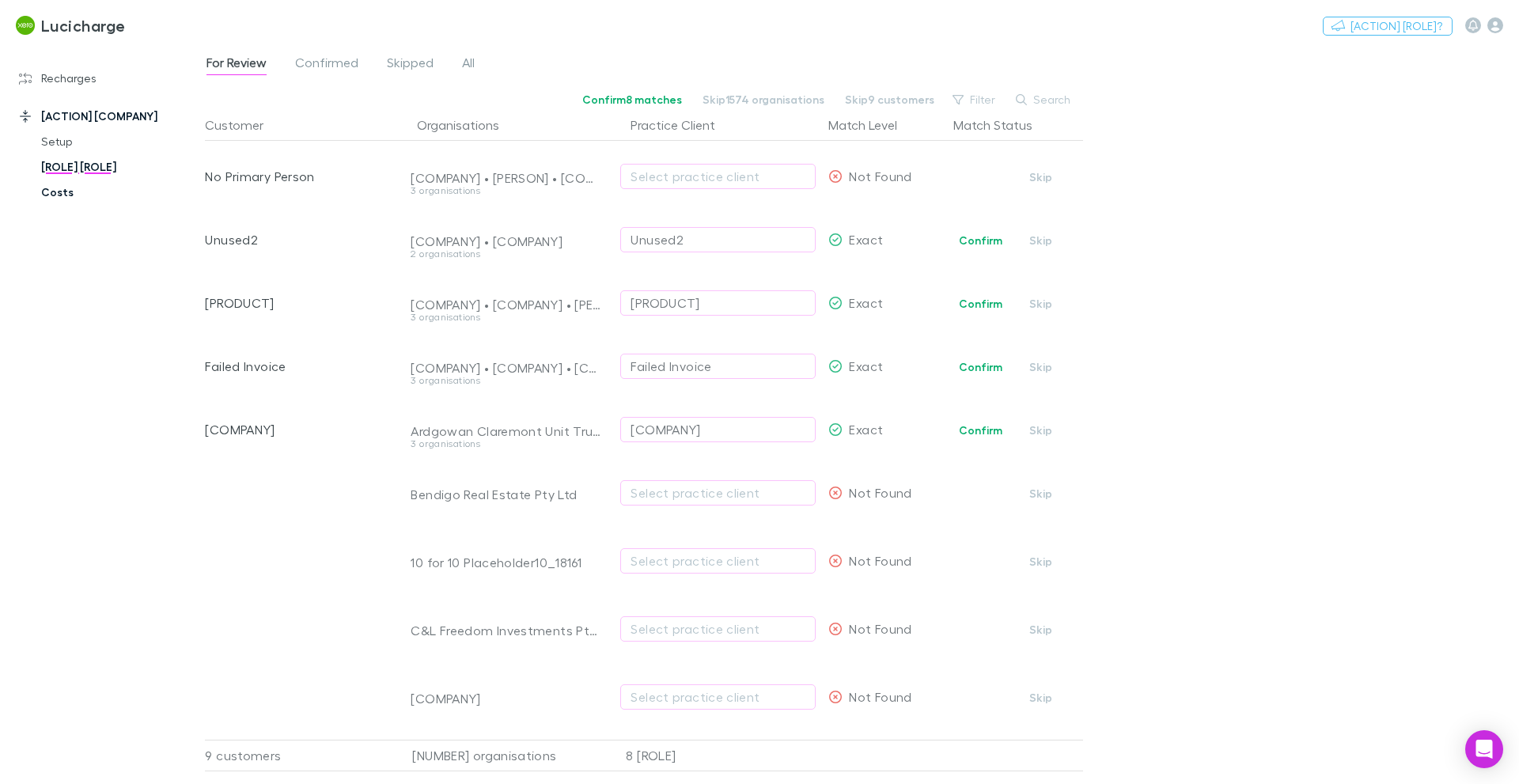 click on "Costs" at bounding box center [119, 192] 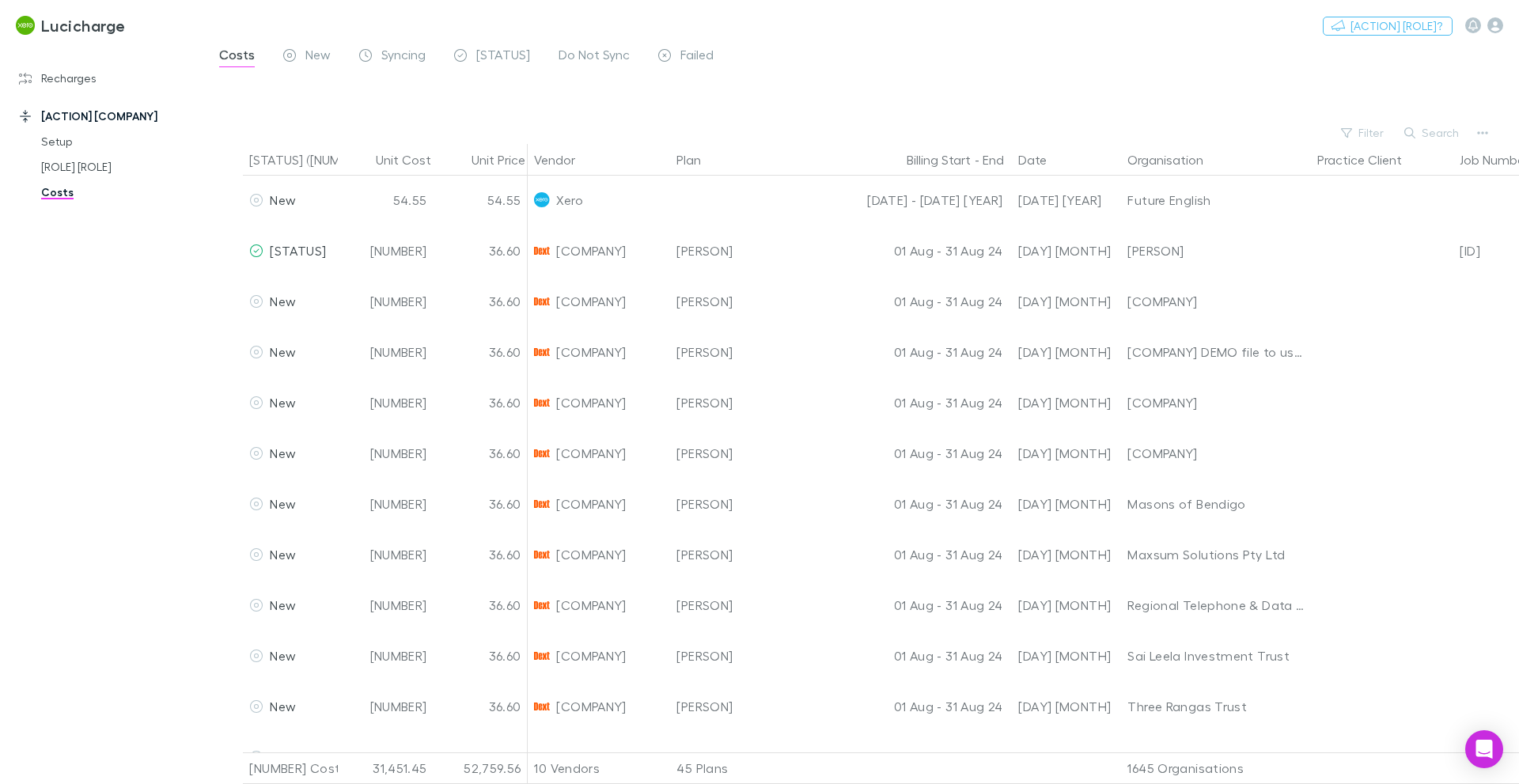 scroll, scrollTop: 0, scrollLeft: 0, axis: both 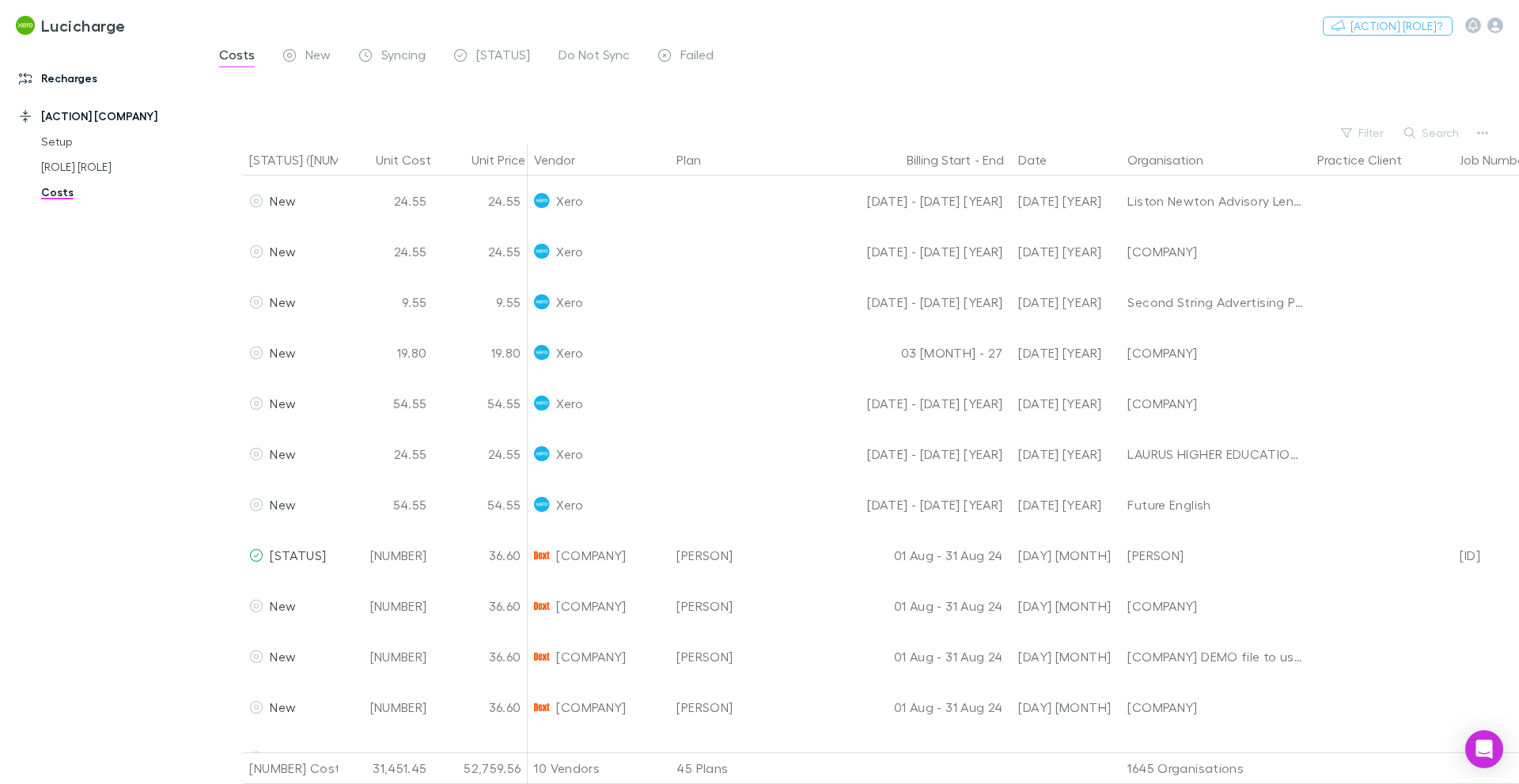 click on "Recharges" at bounding box center [108, 78] 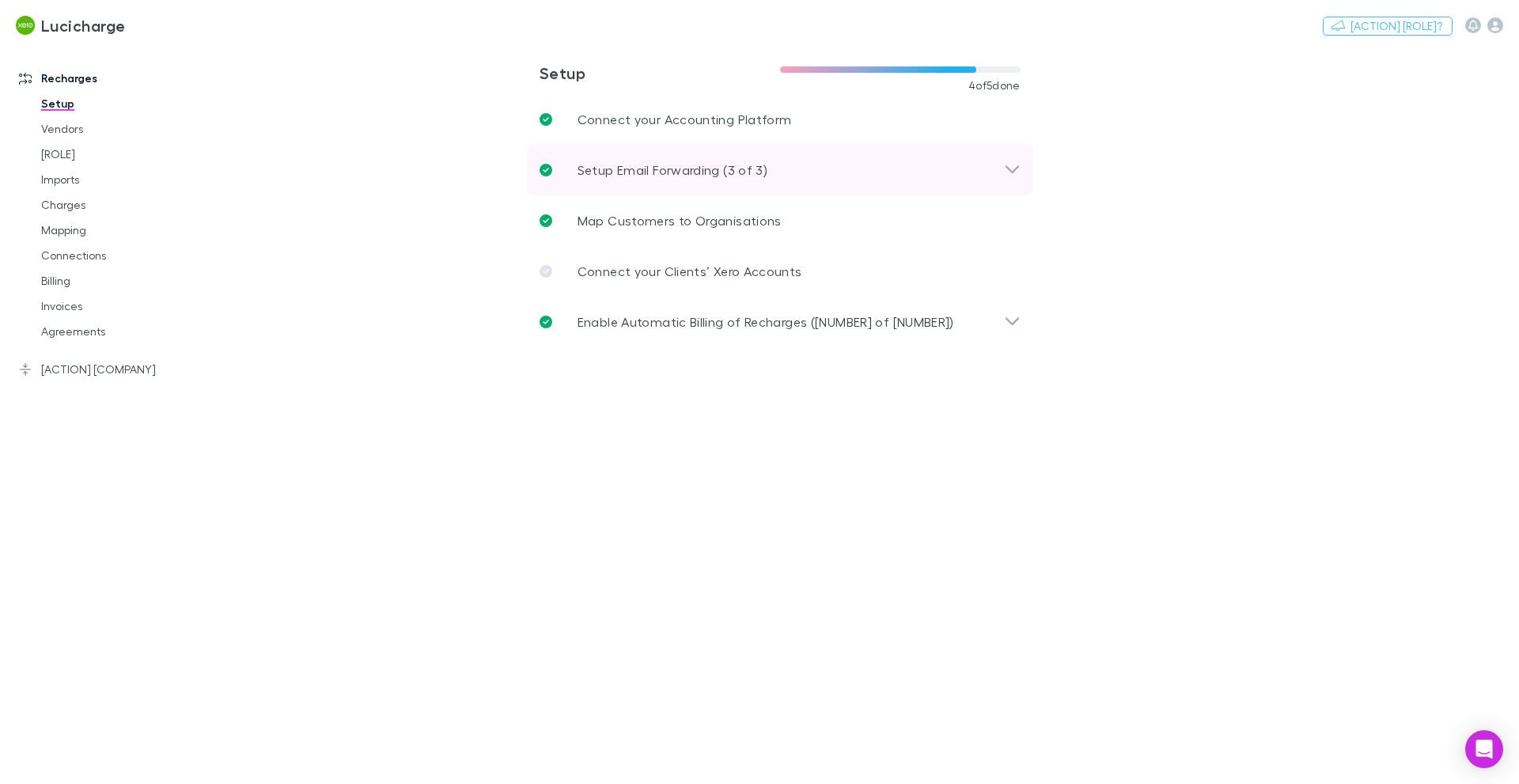 click on "Setup Email Forwarding    (3 of 3)" at bounding box center (780, 170) 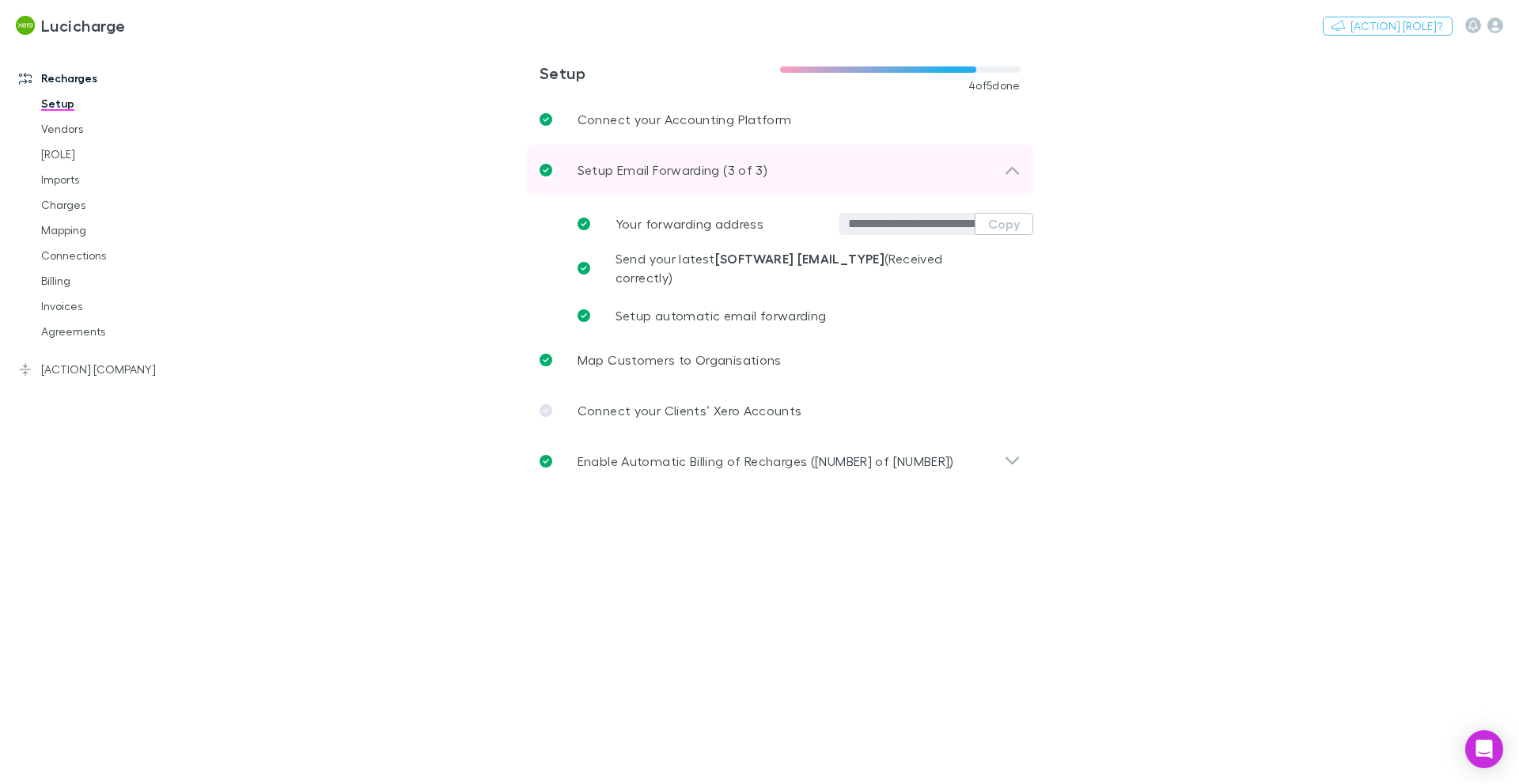 click on "Setup Email Forwarding    (3 of 3)" at bounding box center (780, 170) 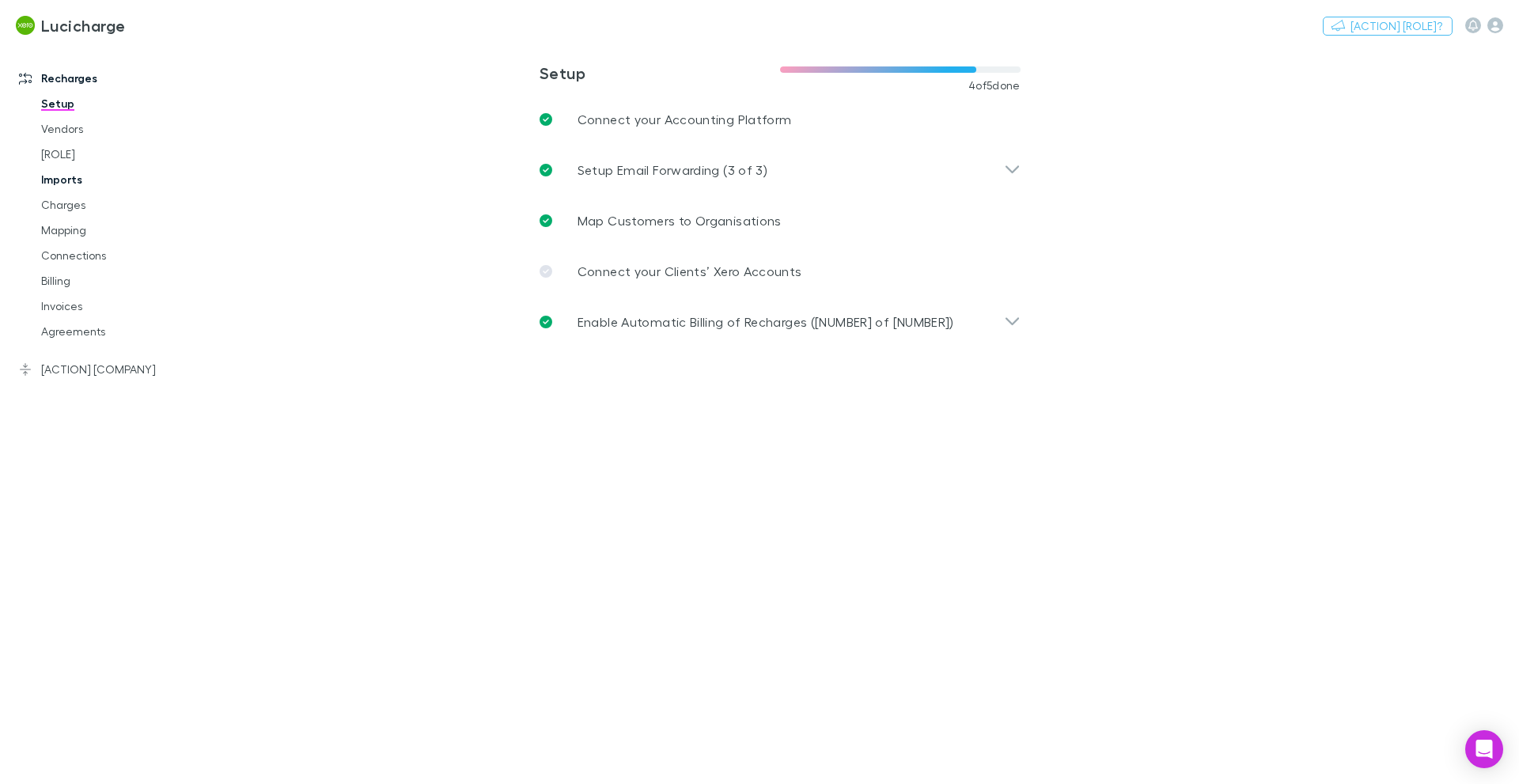 click on "Imports" at bounding box center (119, 180) 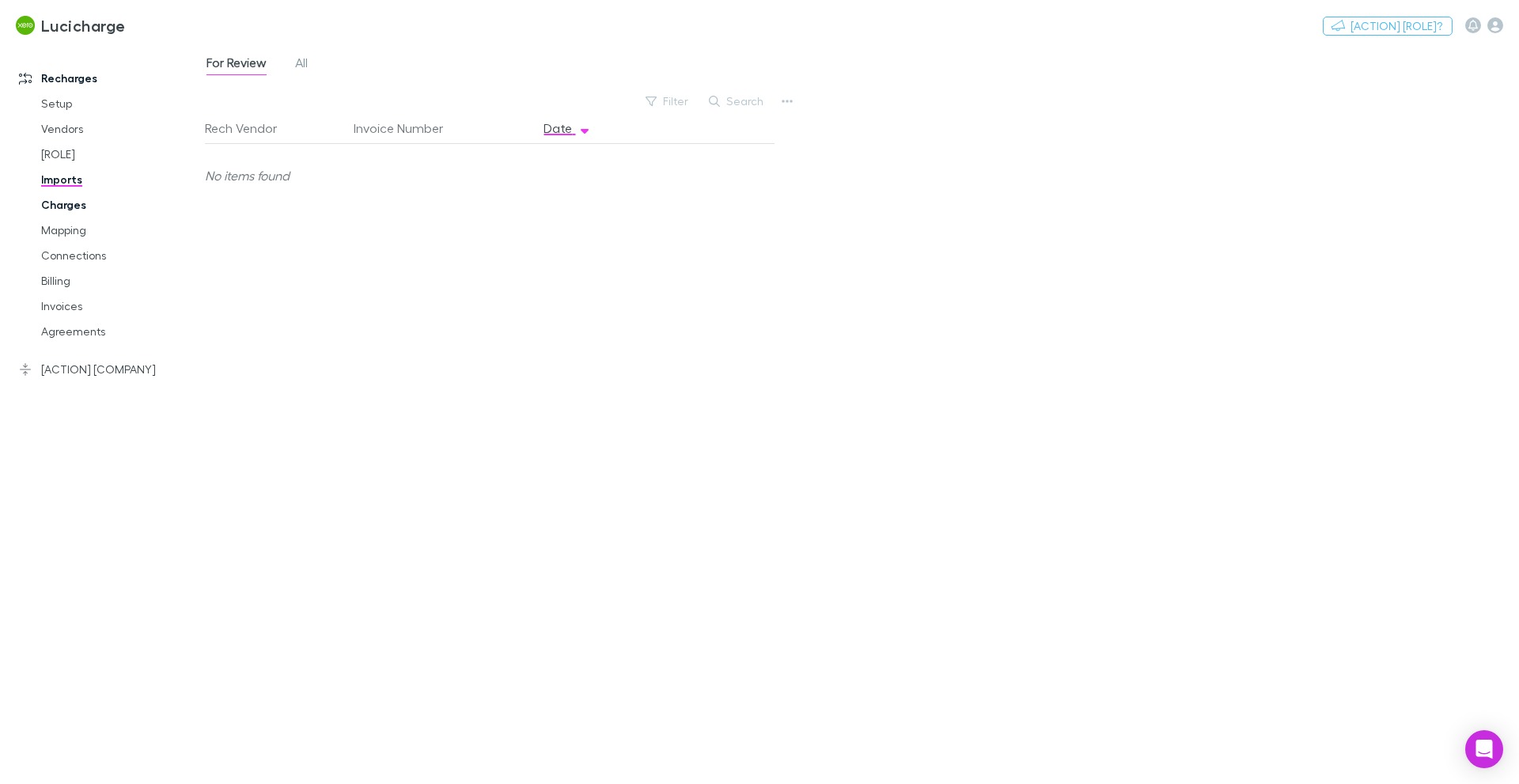 click on "Charges" at bounding box center (119, 205) 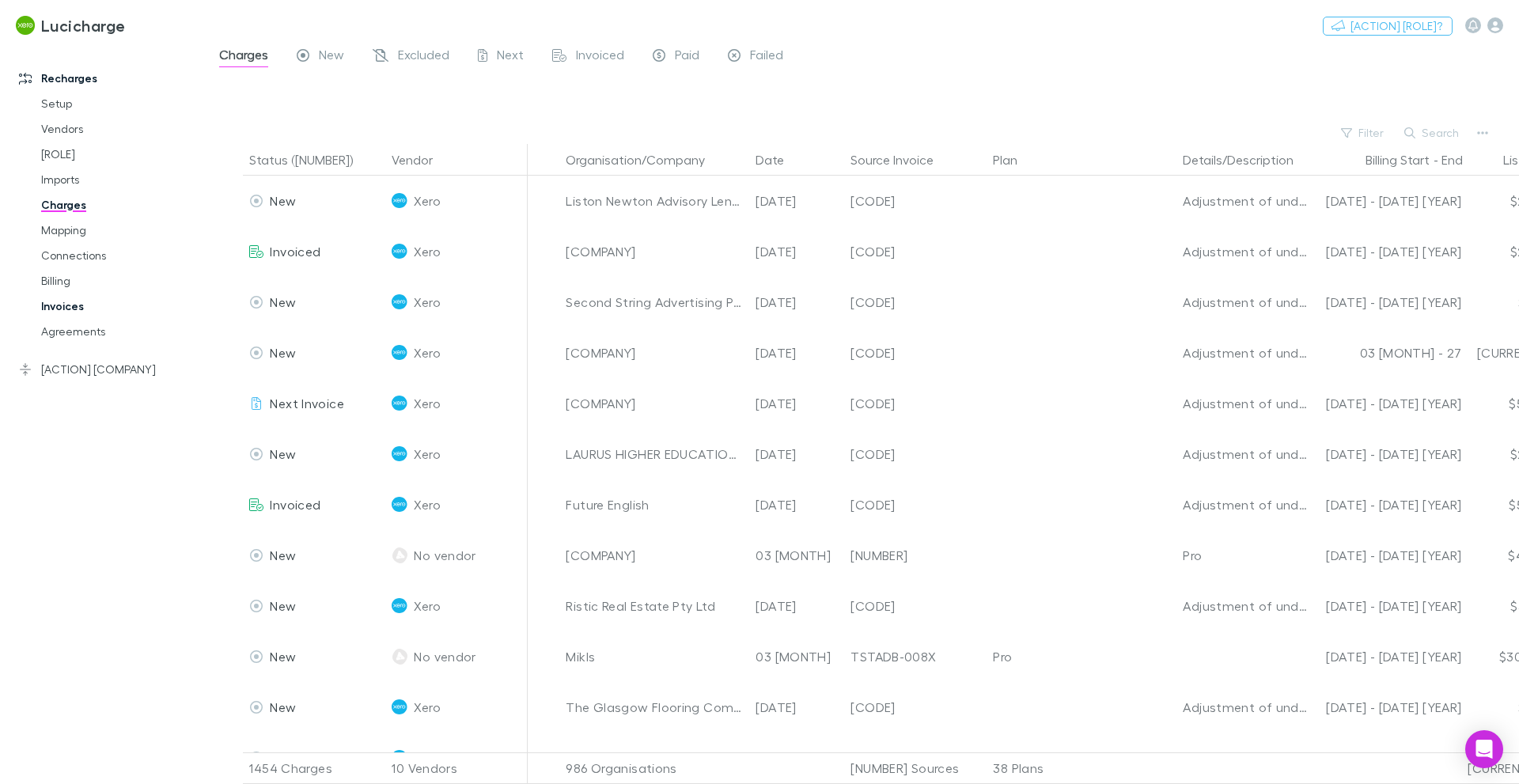 click on "Invoices" at bounding box center (119, 306) 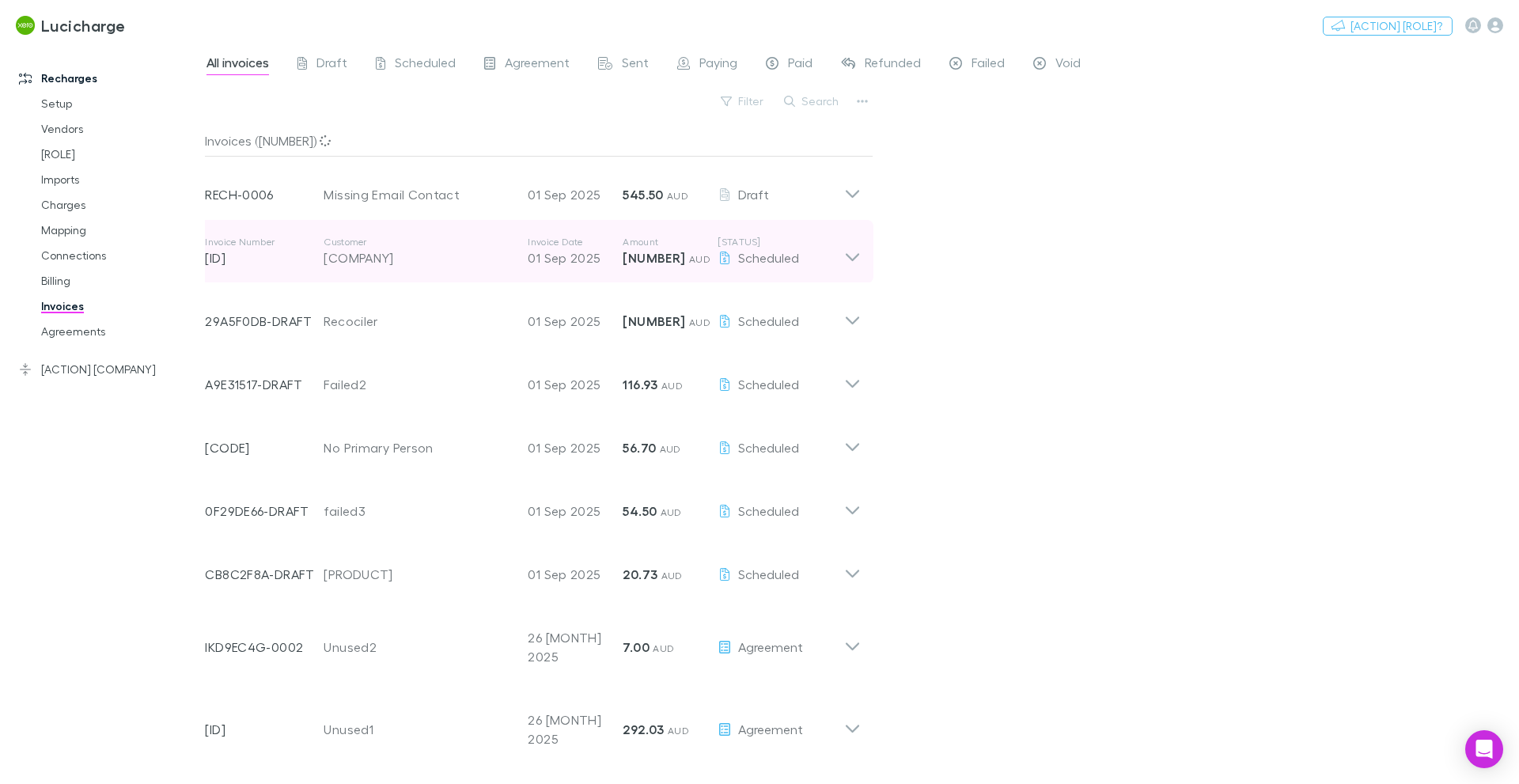 click at bounding box center [852, 188] 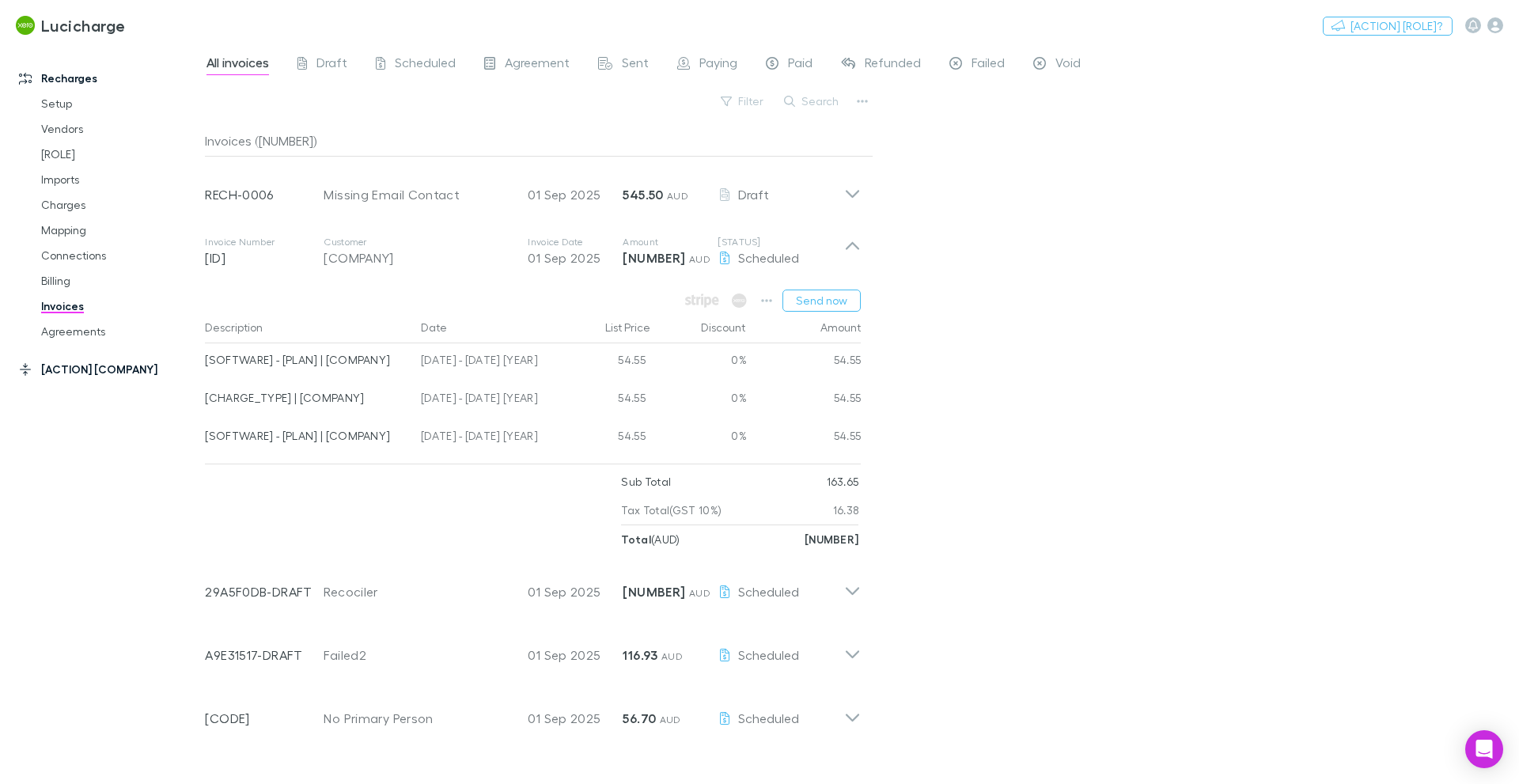 click on "[ACTION] [COMPANY]" at bounding box center [108, 369] 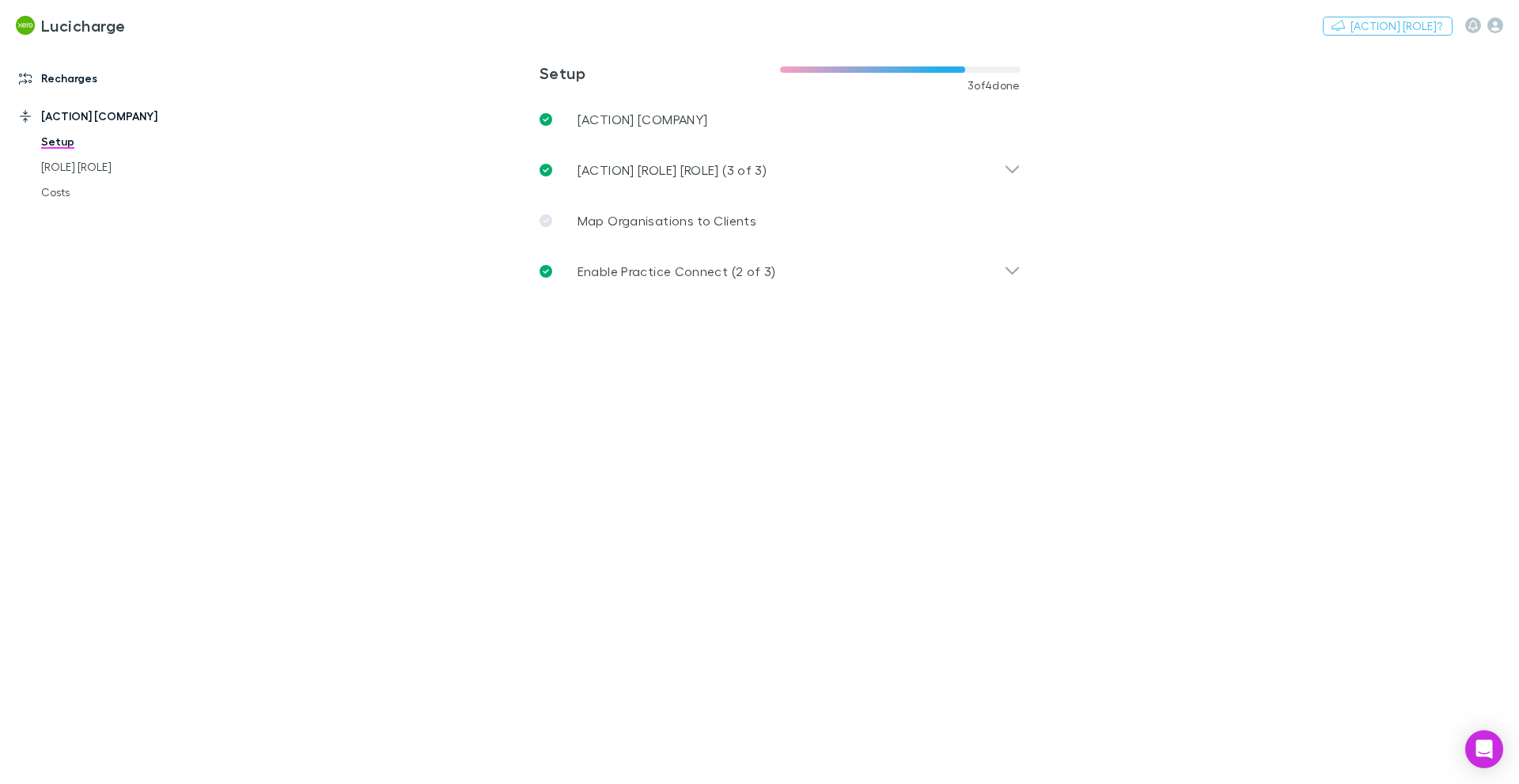 click on "Recharges" at bounding box center (108, 78) 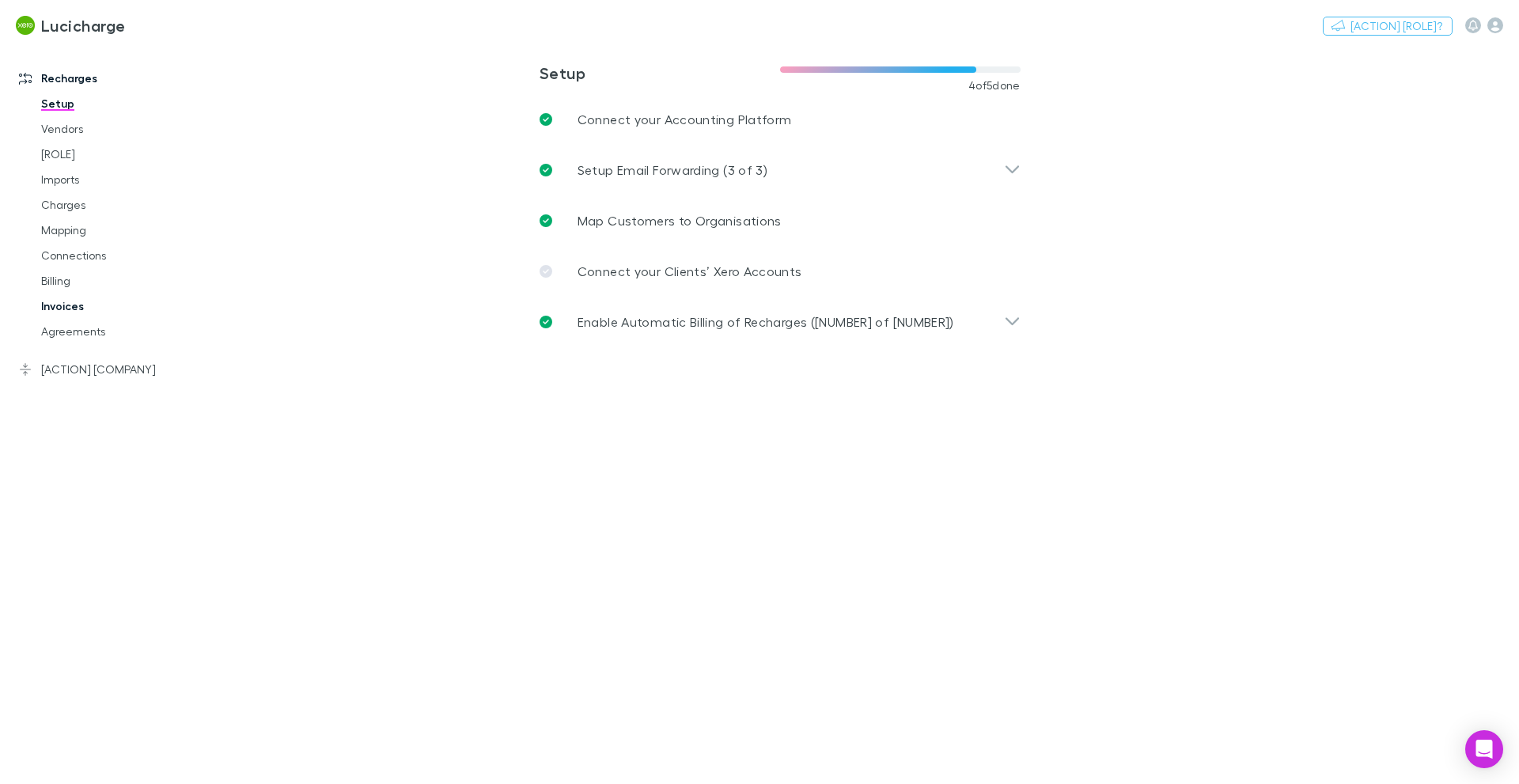 click on "Invoices" at bounding box center (119, 306) 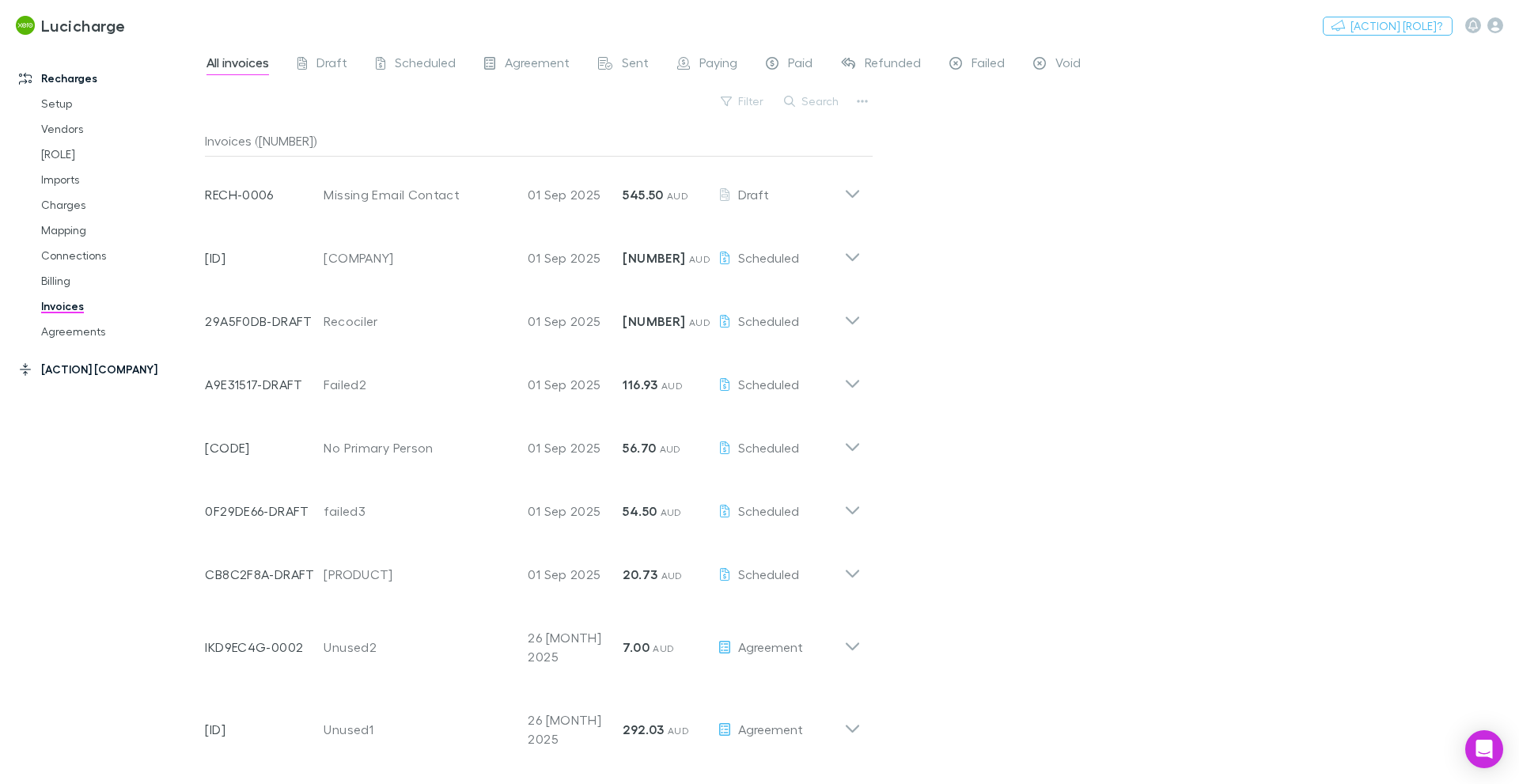 click on "[ACTION] [COMPANY]" at bounding box center [108, 369] 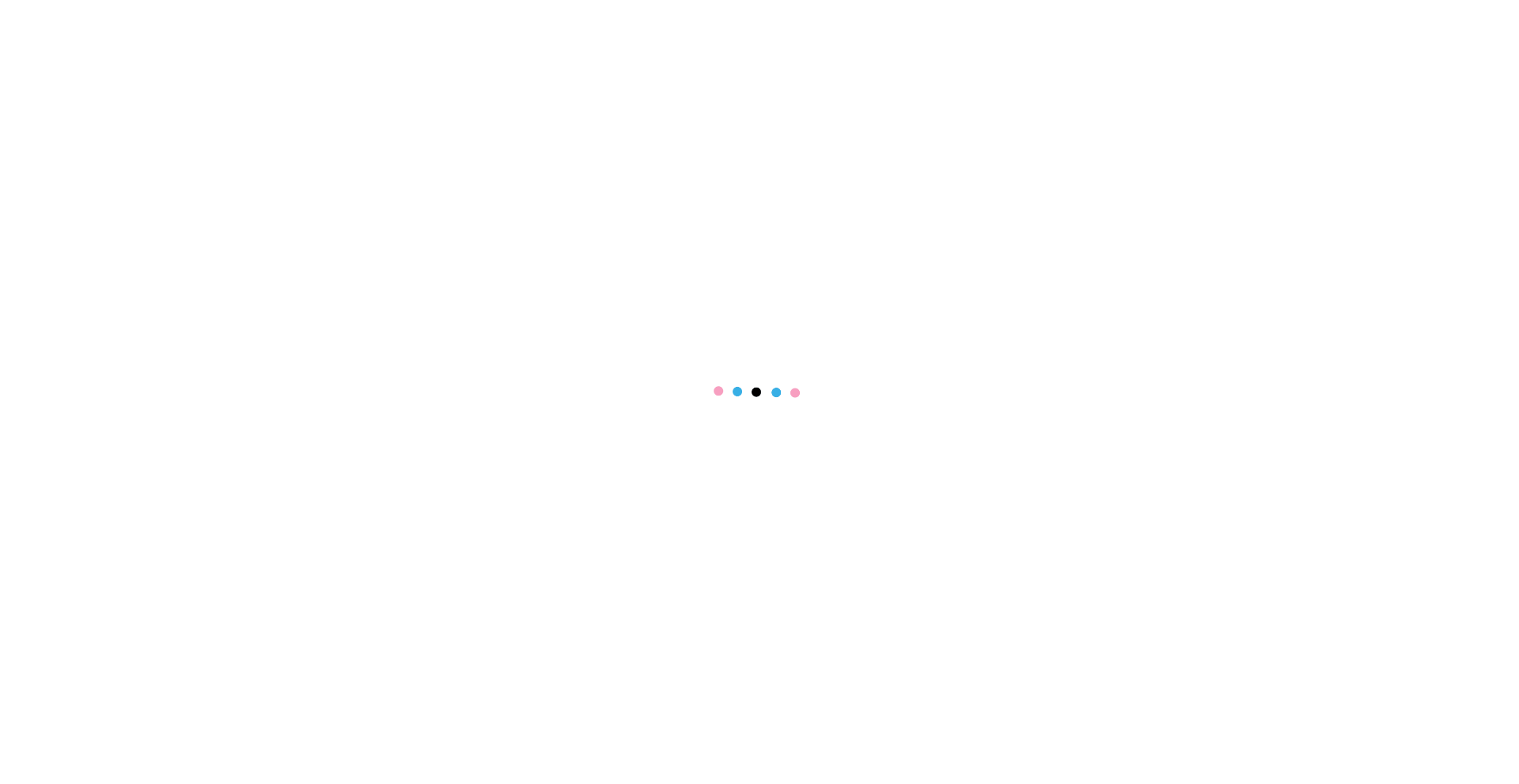scroll, scrollTop: 0, scrollLeft: 0, axis: both 